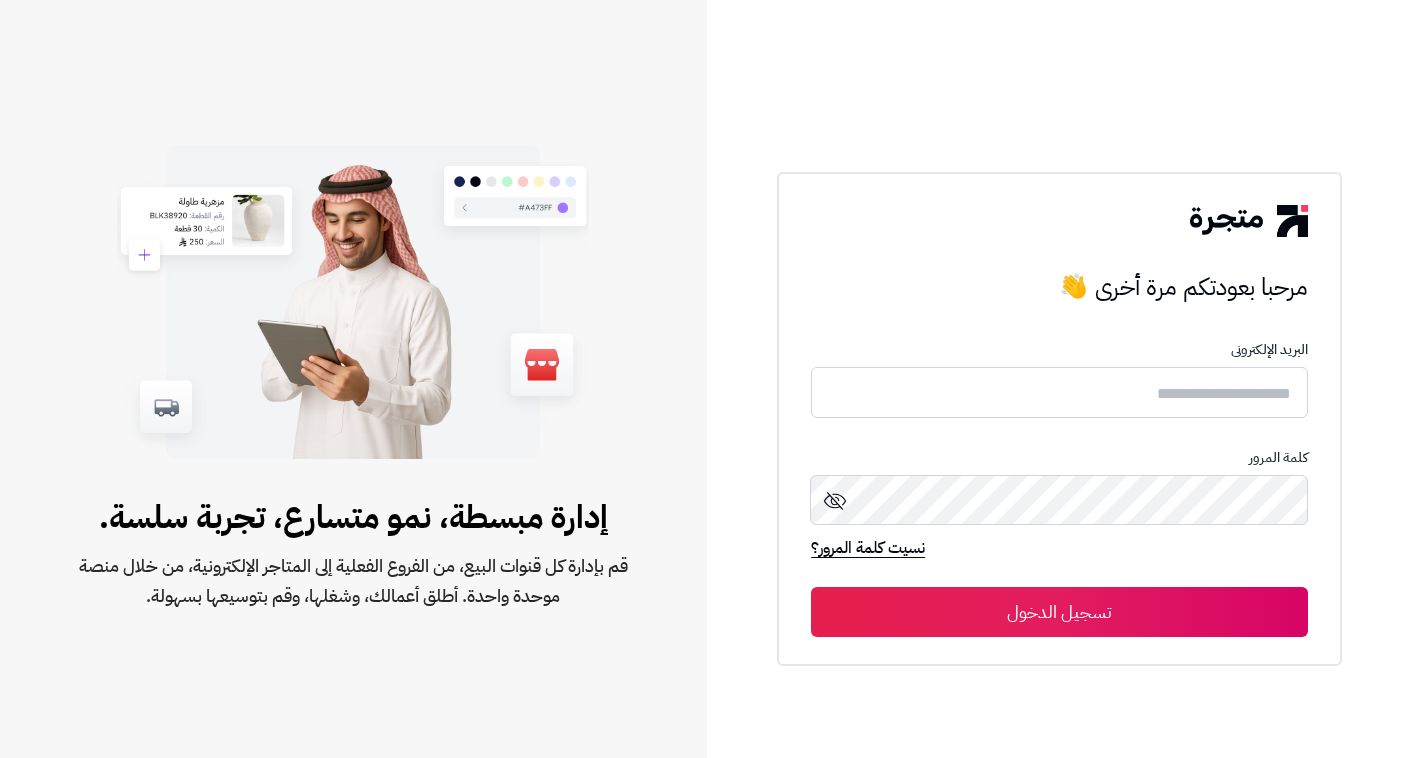 scroll, scrollTop: 0, scrollLeft: 0, axis: both 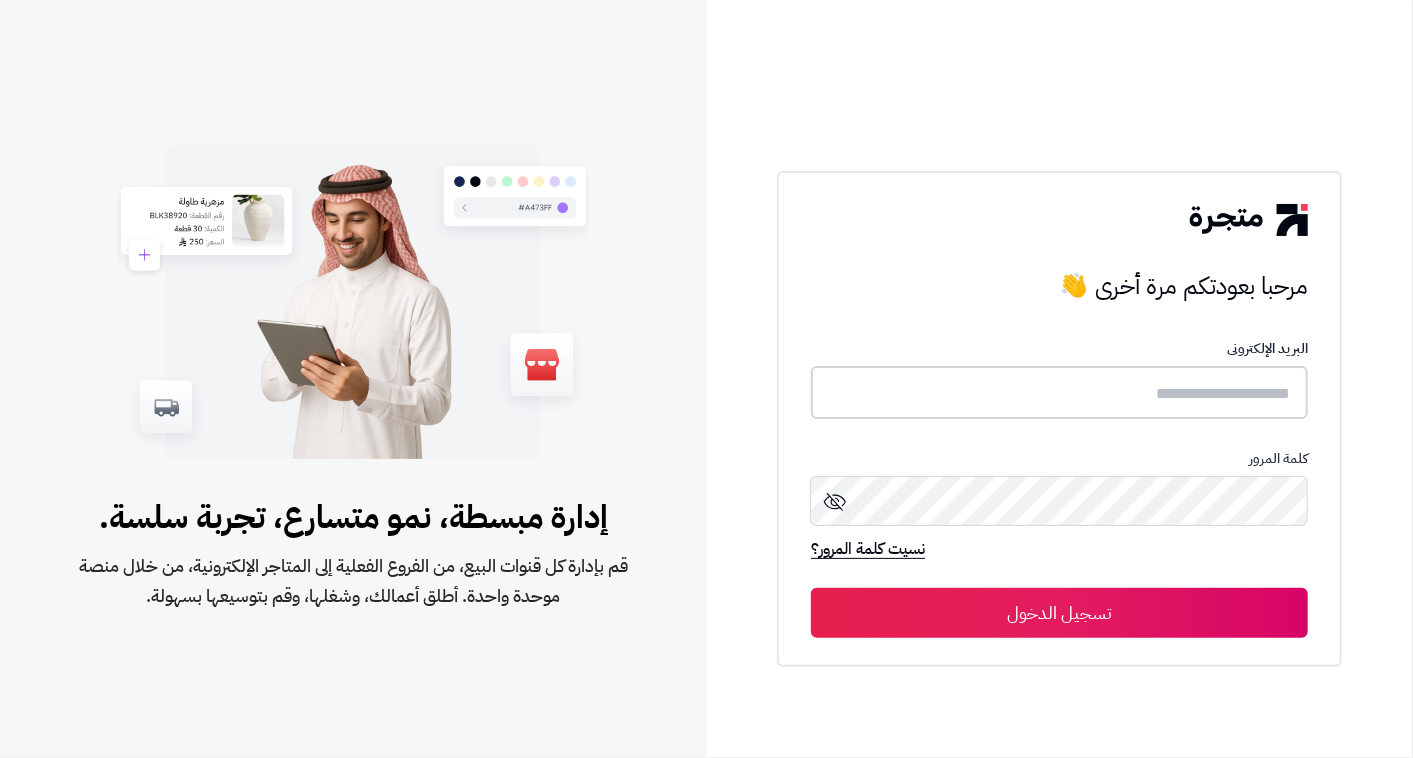 type on "**********" 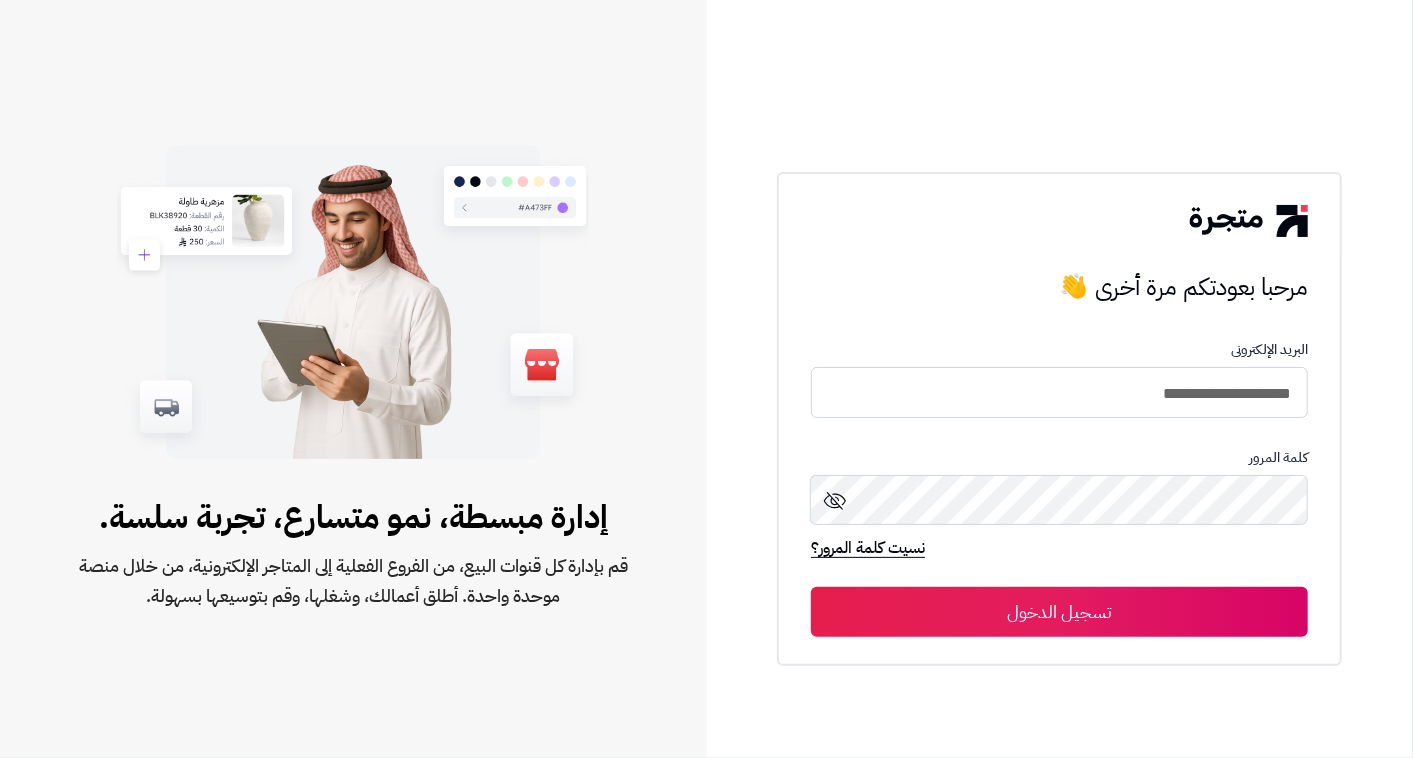 click on "تسجيل الدخول" at bounding box center [1059, 612] 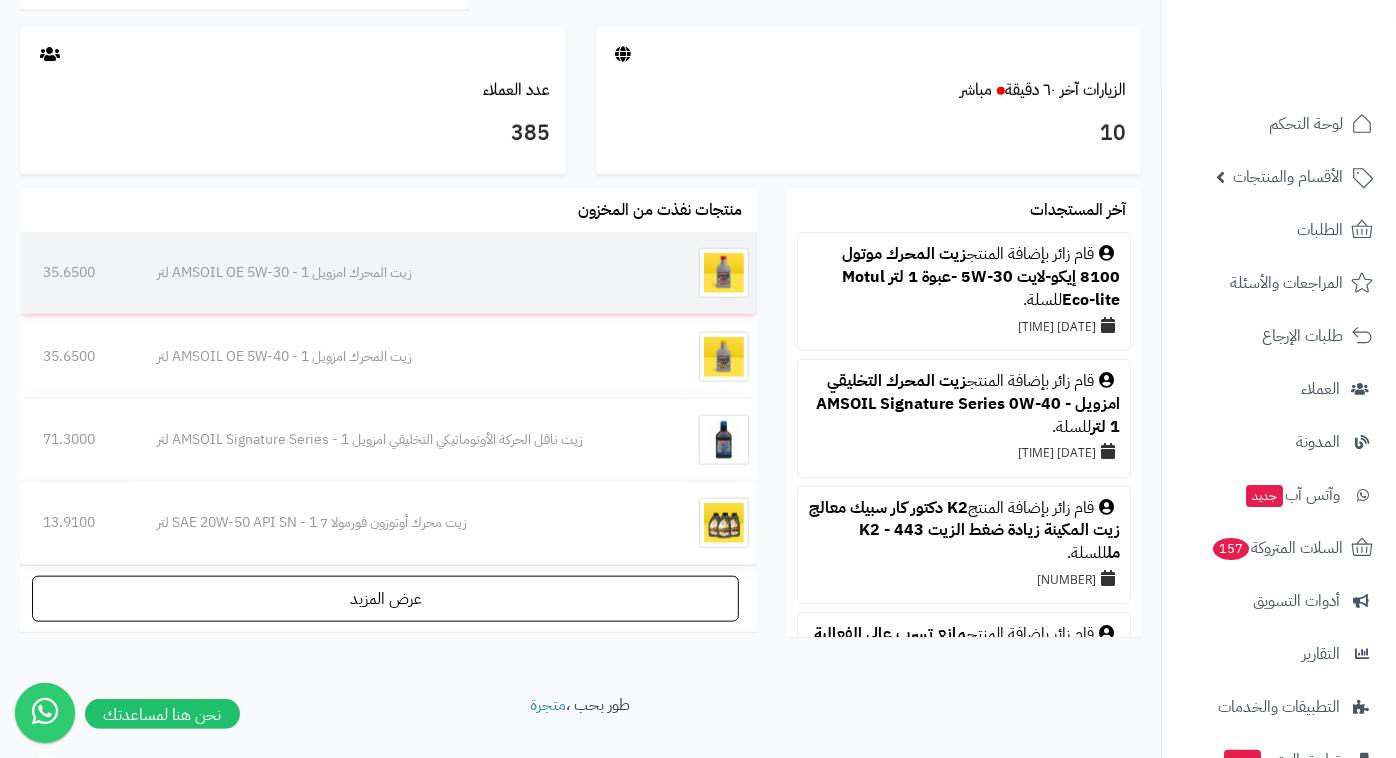 scroll, scrollTop: 1120, scrollLeft: 0, axis: vertical 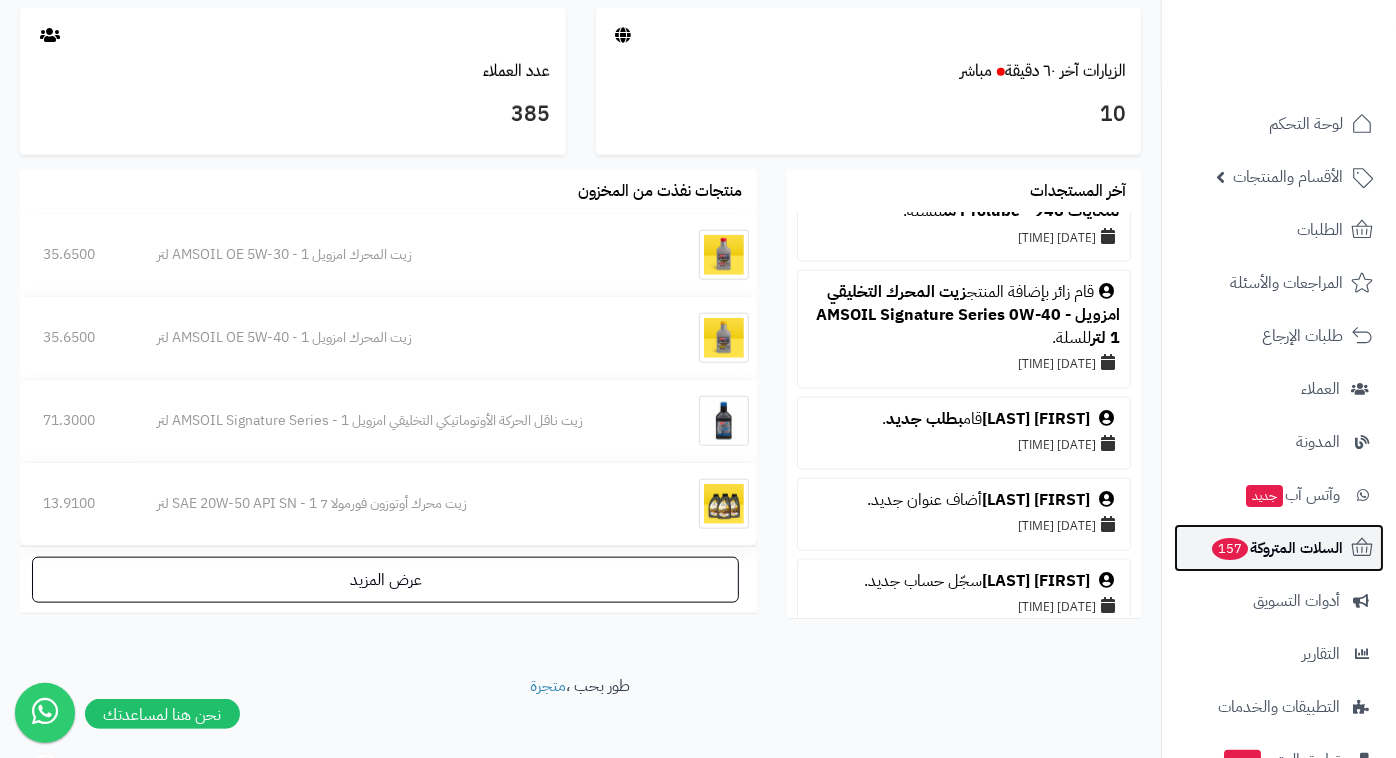 click on "السلات المتروكة  157" at bounding box center (1276, 548) 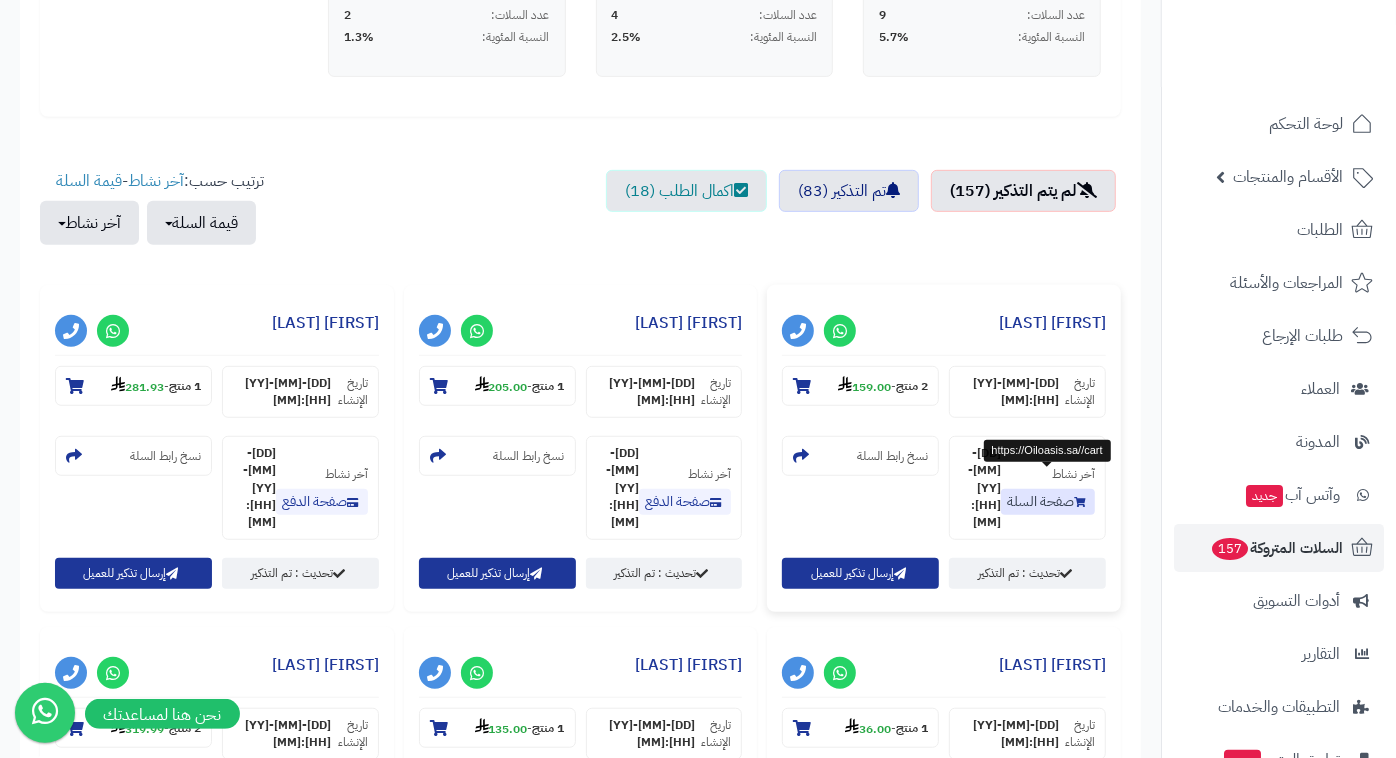 scroll, scrollTop: 592, scrollLeft: 0, axis: vertical 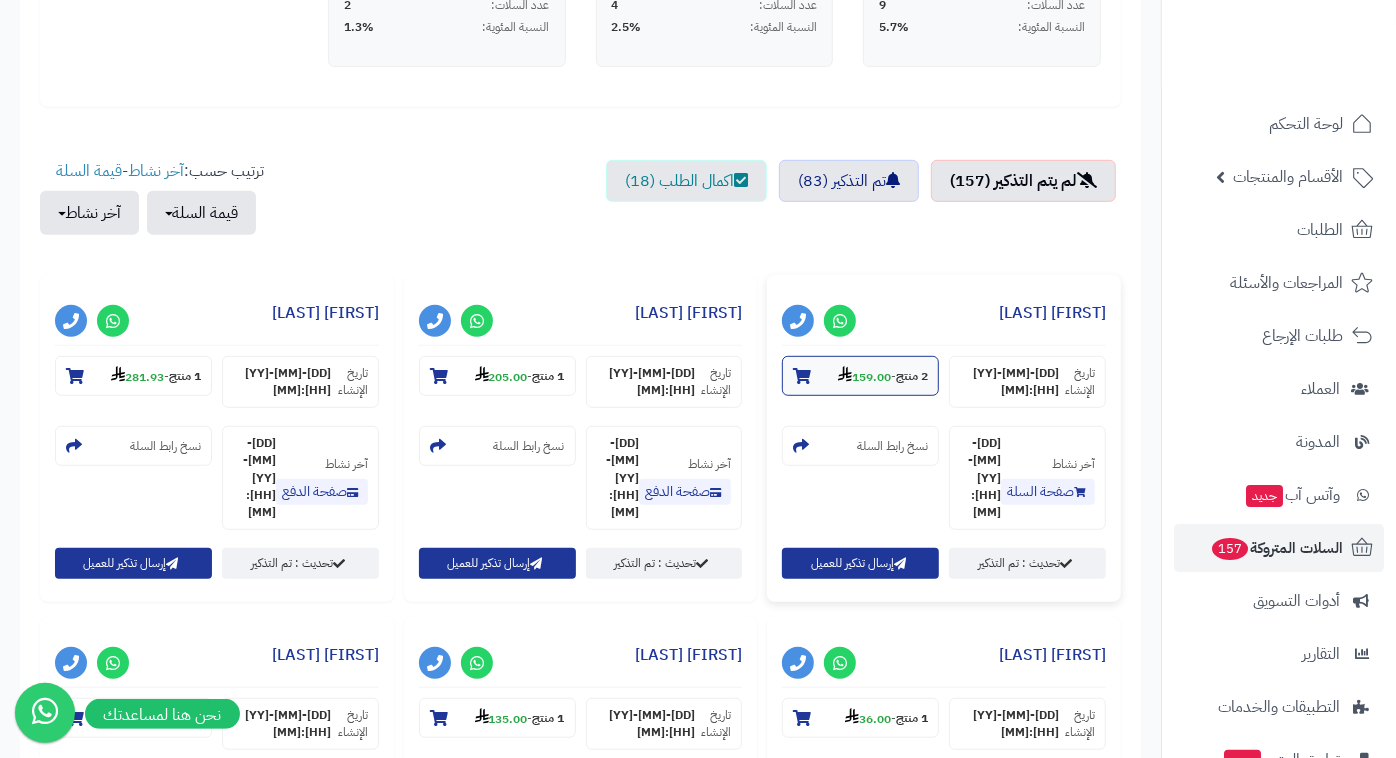 click on "159.00" at bounding box center (864, 377) 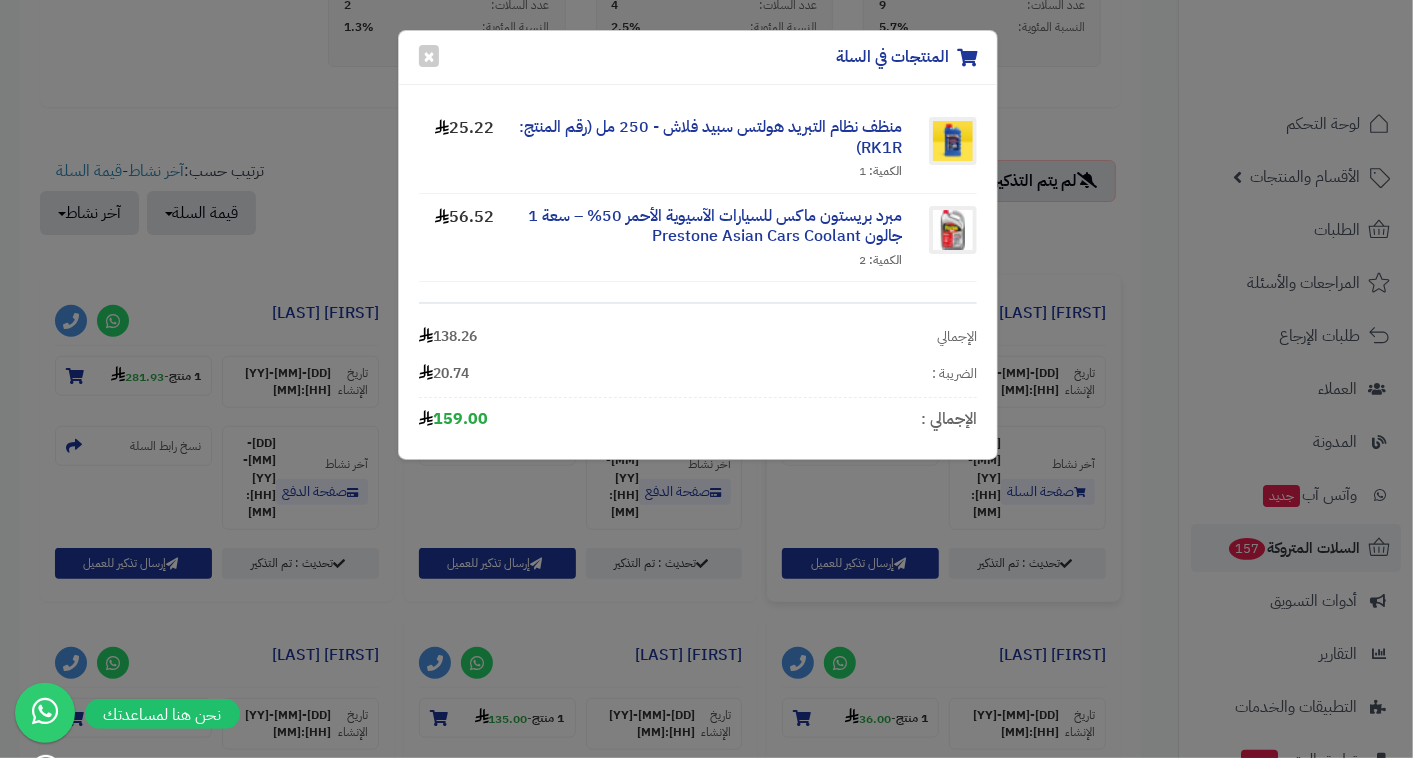 click on "المنتجات في السلة
×
منظف نظام التبريد هولتس سبيد فلاش - 250 مل (رقم المنتج: RK1R)
الكمية:
1
25.22
مبرد بريستون ماكس للسيارات الآسيوية الأحمر 50% – سعة 1 جالون Prestone Asian Cars Coolant
الكمية:
2
56.52  الإجمالي 138.26  الضريبة : 20.74  الإجمالي : 159.00" at bounding box center [706, 379] 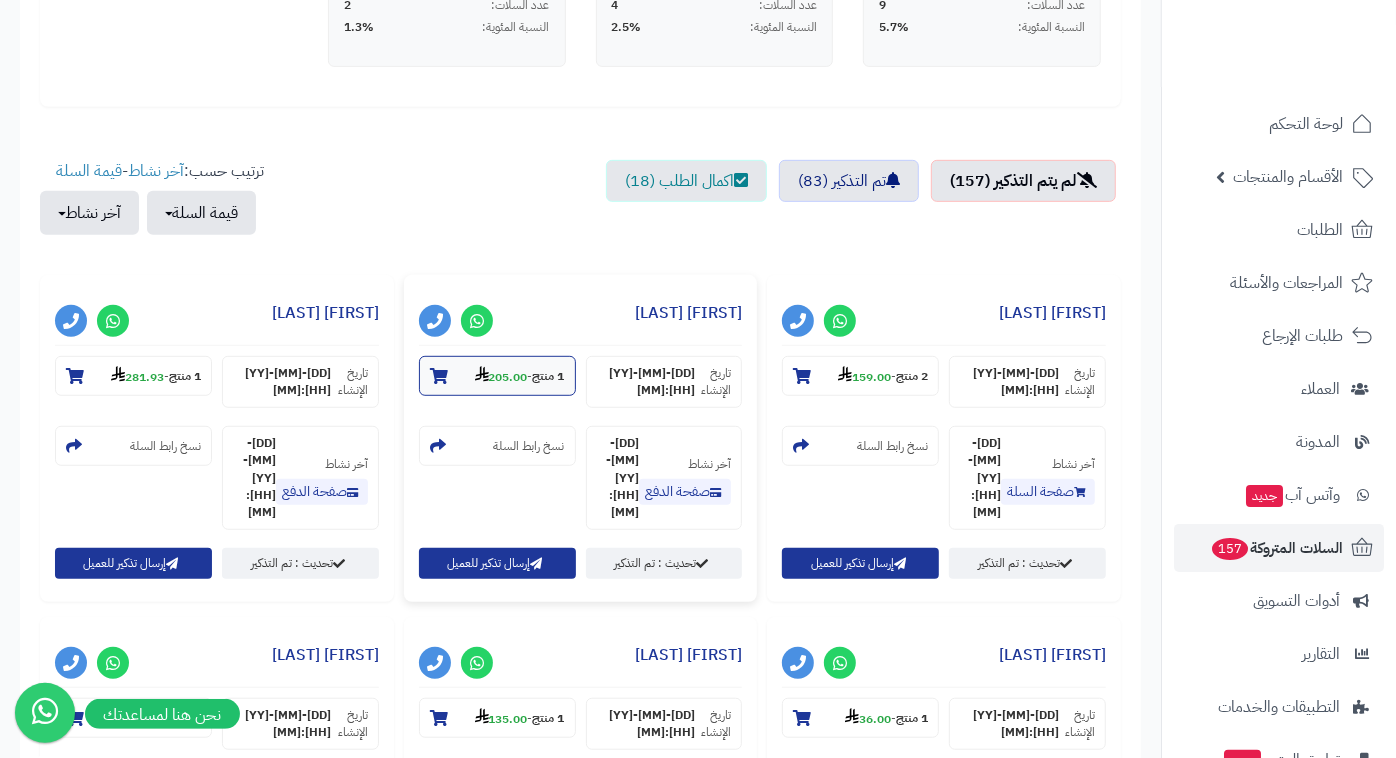 click on "1 منتج
-
205.00" at bounding box center (497, 376) 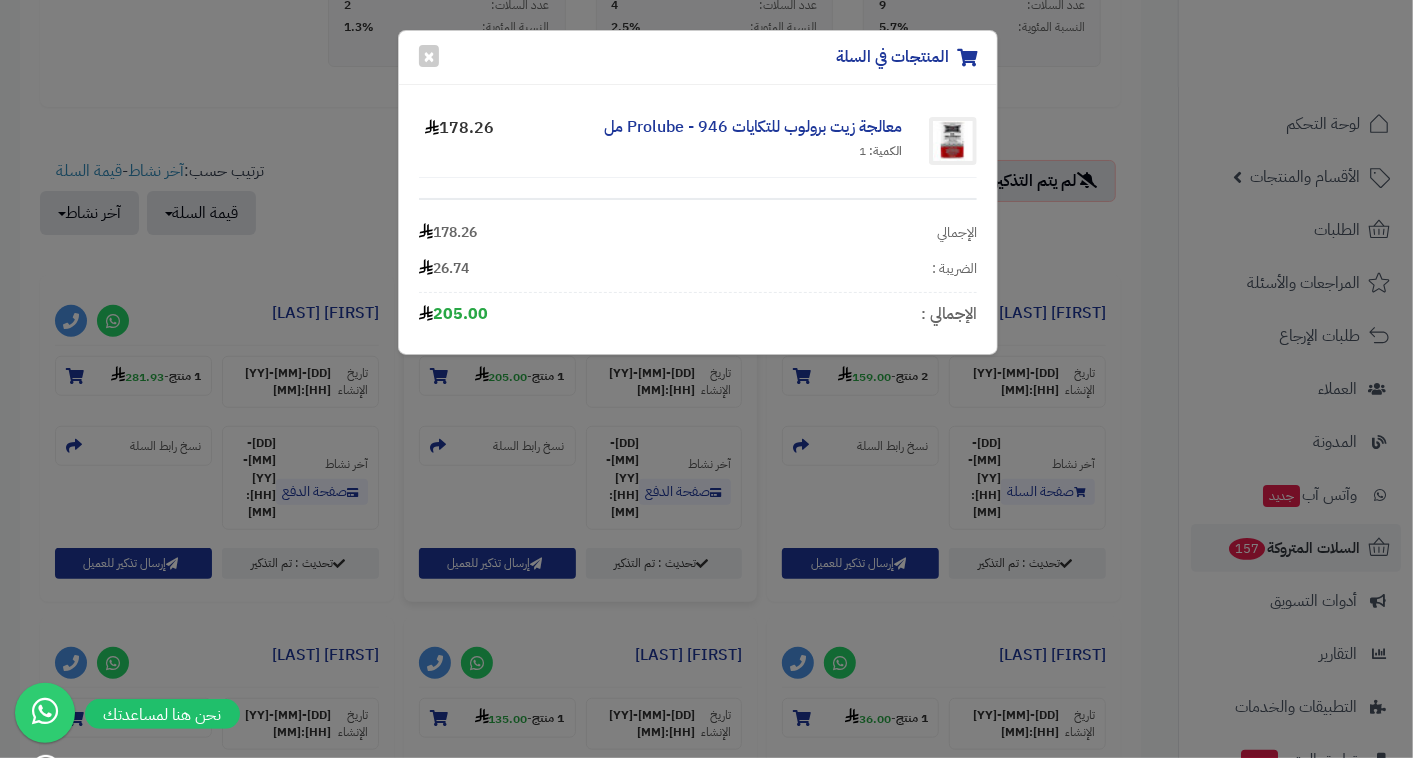 click on "المنتجات في السلة
×
معالجة زيت برولوب للتكايات Prolube - 946 مل
الكمية:
1
178.26  الإجمالي 178.26  الضريبة : 26.74  الإجمالي : 205.00" at bounding box center [706, 379] 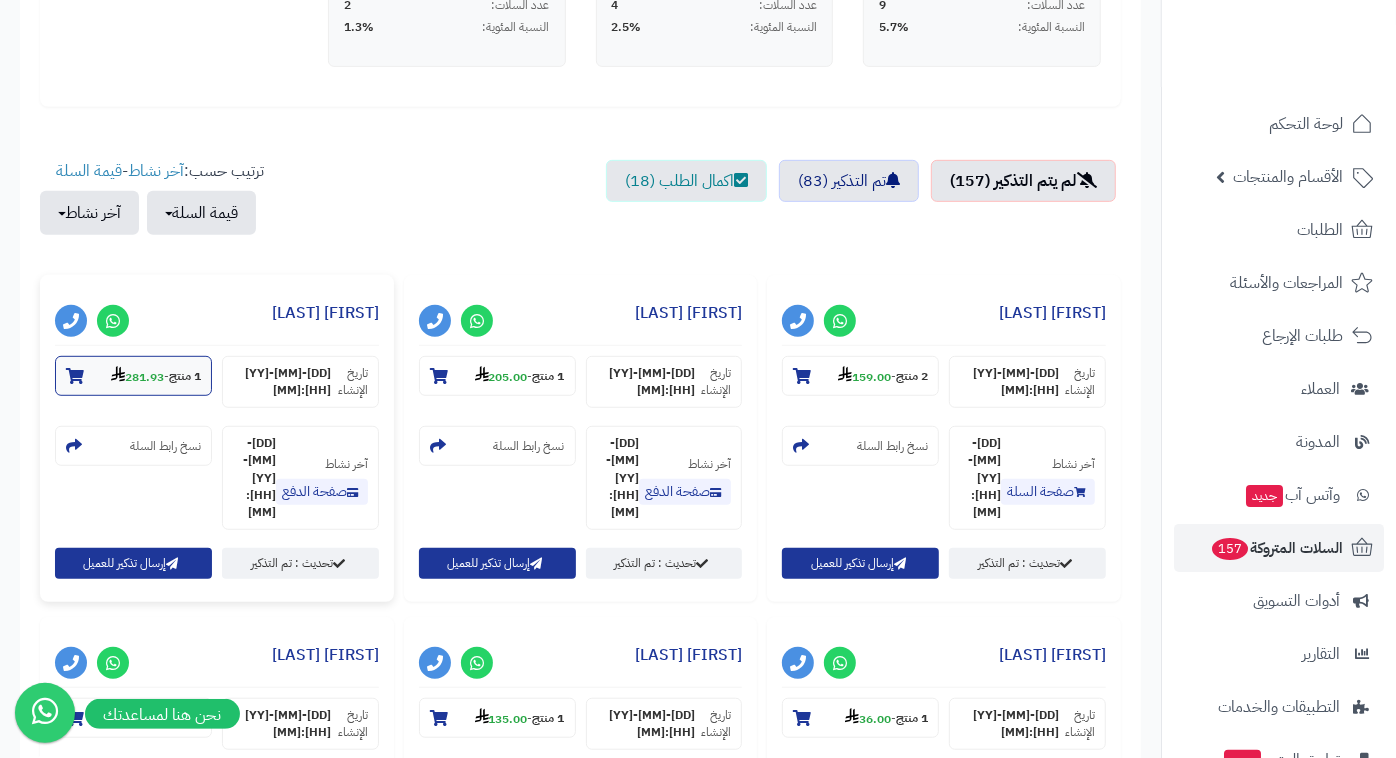 click on "281.93" at bounding box center [137, 377] 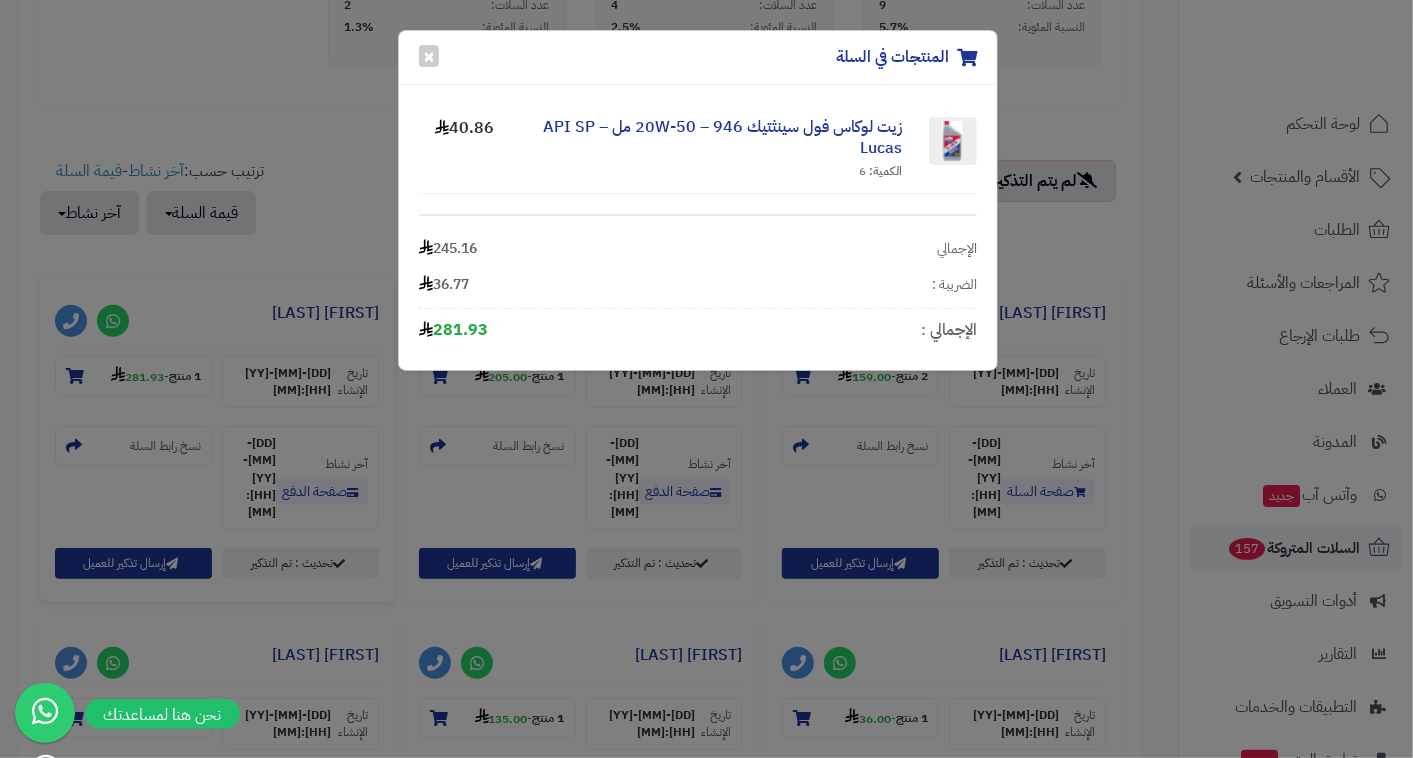click on "المنتجات في السلة
×
زيت لوكاس فول سينثتيك 20W-50 – 946  مل – API SP Lucas
الكمية:
6
40.86  الإجمالي 245.16  الضريبة : 36.77  الإجمالي : 281.93" at bounding box center (706, 379) 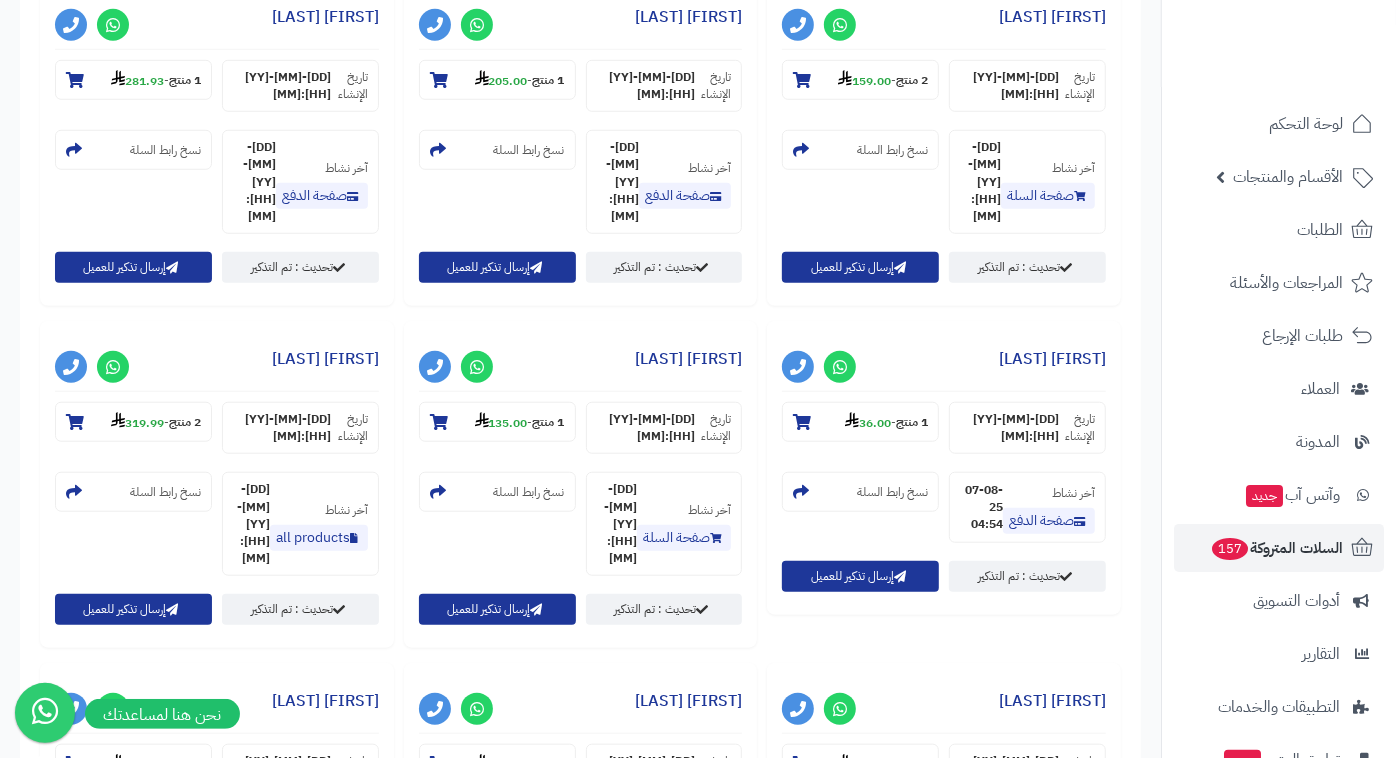 scroll, scrollTop: 888, scrollLeft: 0, axis: vertical 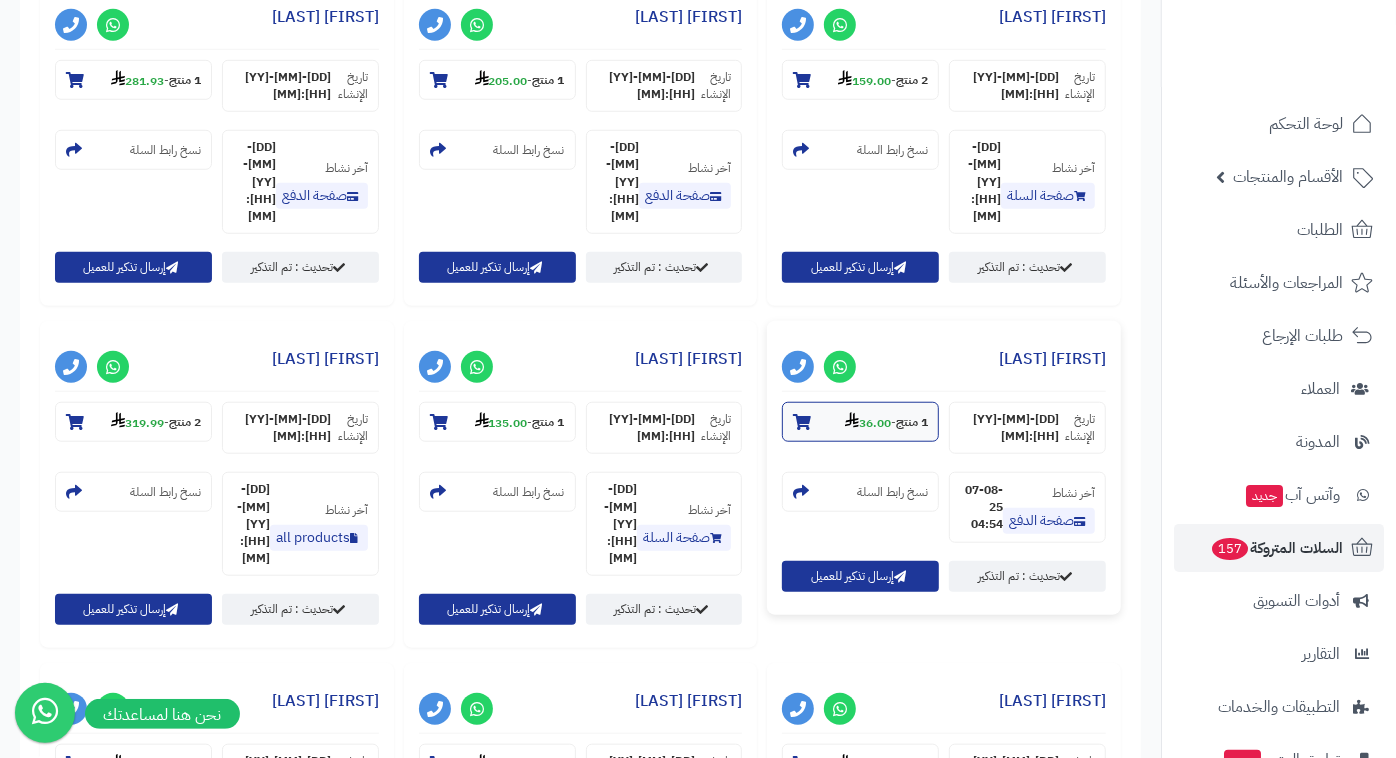 click on "1 منتج
-
36.00" at bounding box center (860, 422) 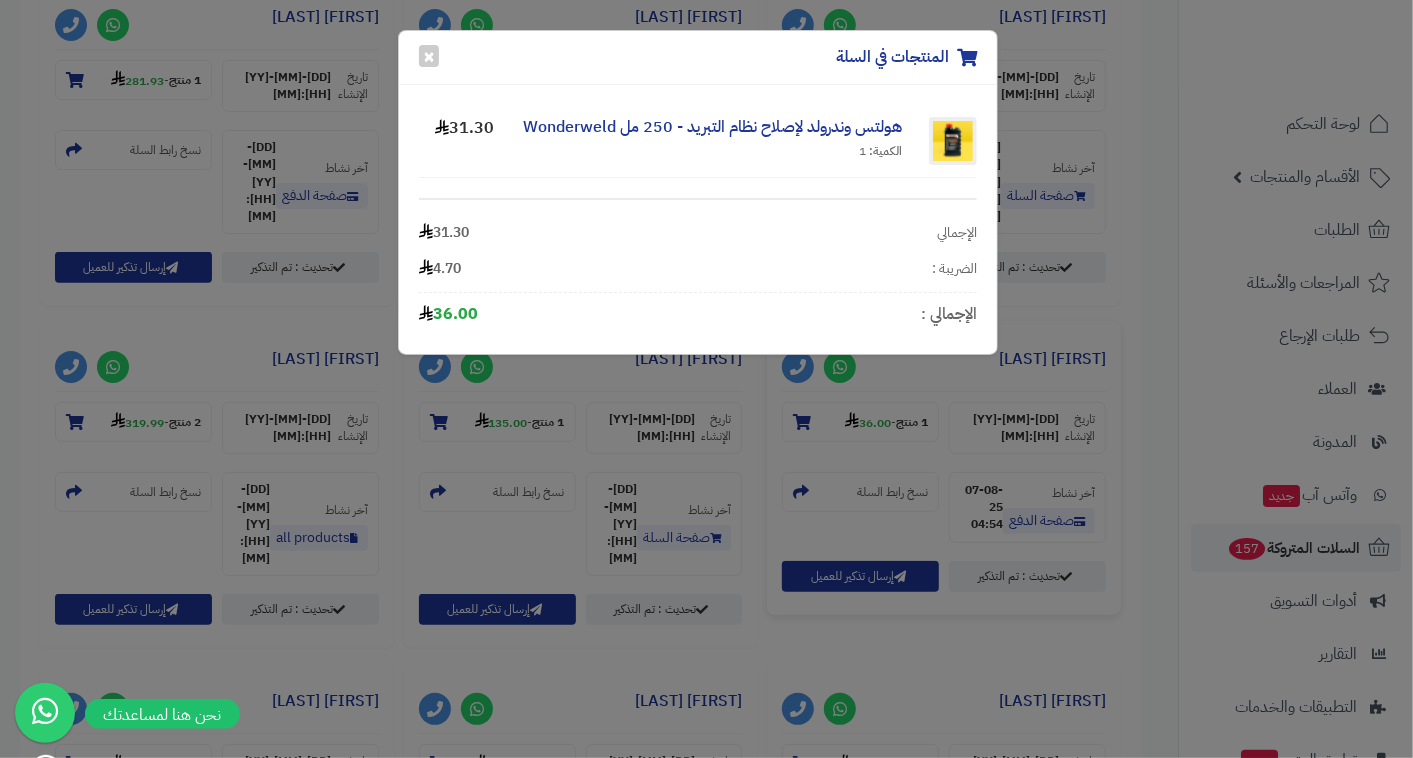 click on "المنتجات في السلة
×
هولتس وندرولد لإصلاح نظام التبريد - 250 مل Wonderweld
الكمية:
1
31.30  الإجمالي 31.30  الضريبة : 4.70  الإجمالي : 36.00" at bounding box center [706, 379] 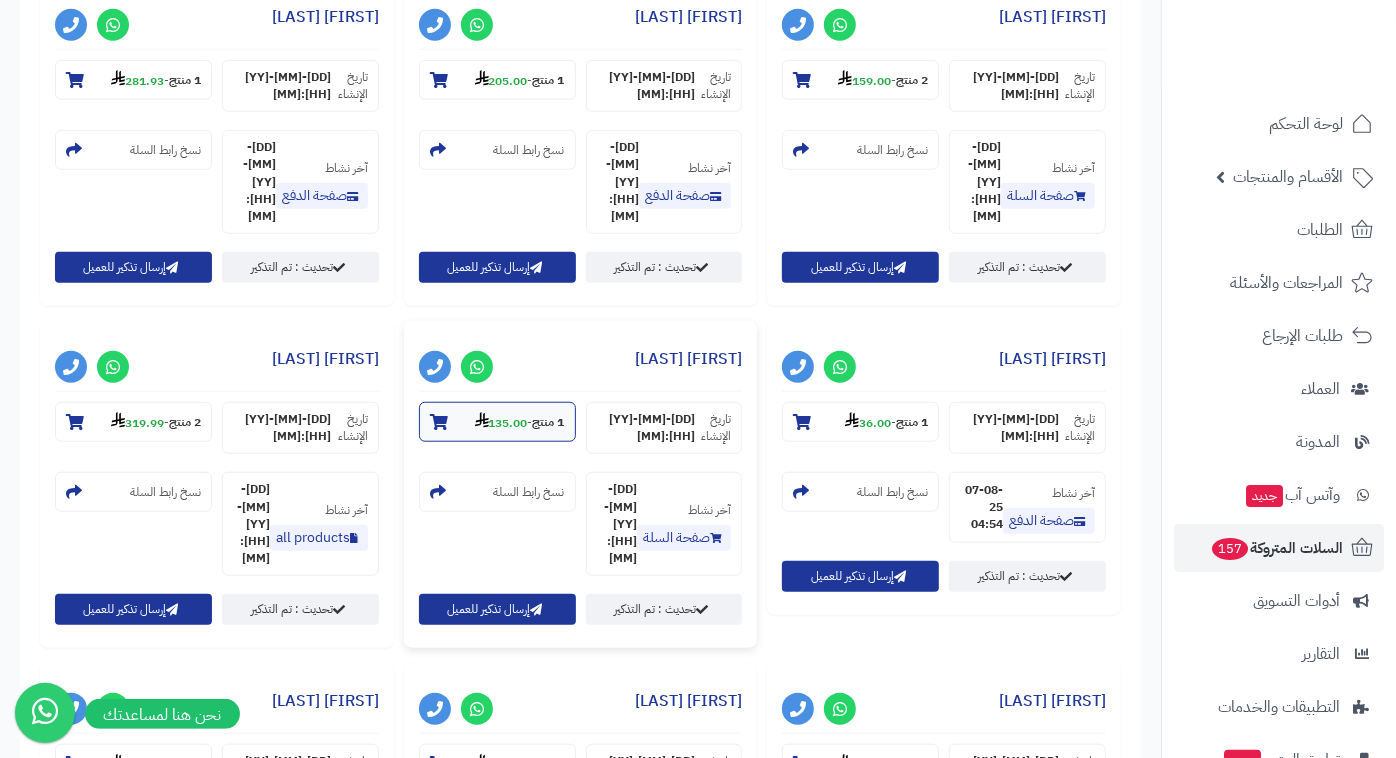 click on "1 منتج" at bounding box center [549, 423] 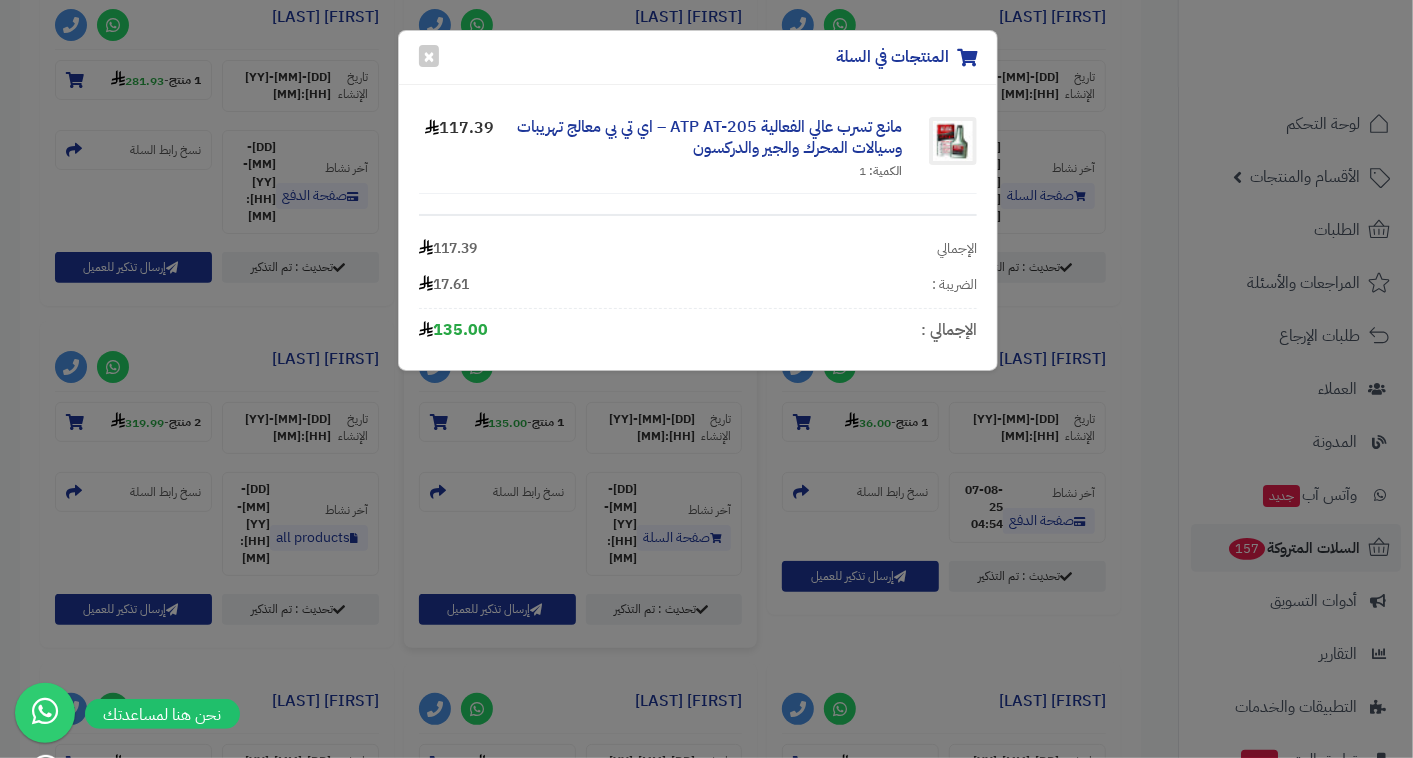 click on "المنتجات في السلة
×
مانع تسرب عالي الفعالية ATP AT-205 – اي تي بي معالج تهريبات وسيالات المحرك والجير والدركسون
الكمية:
1
117.39  الإجمالي 117.39  الضريبة : 17.61  الإجمالي : 135.00" at bounding box center (706, 379) 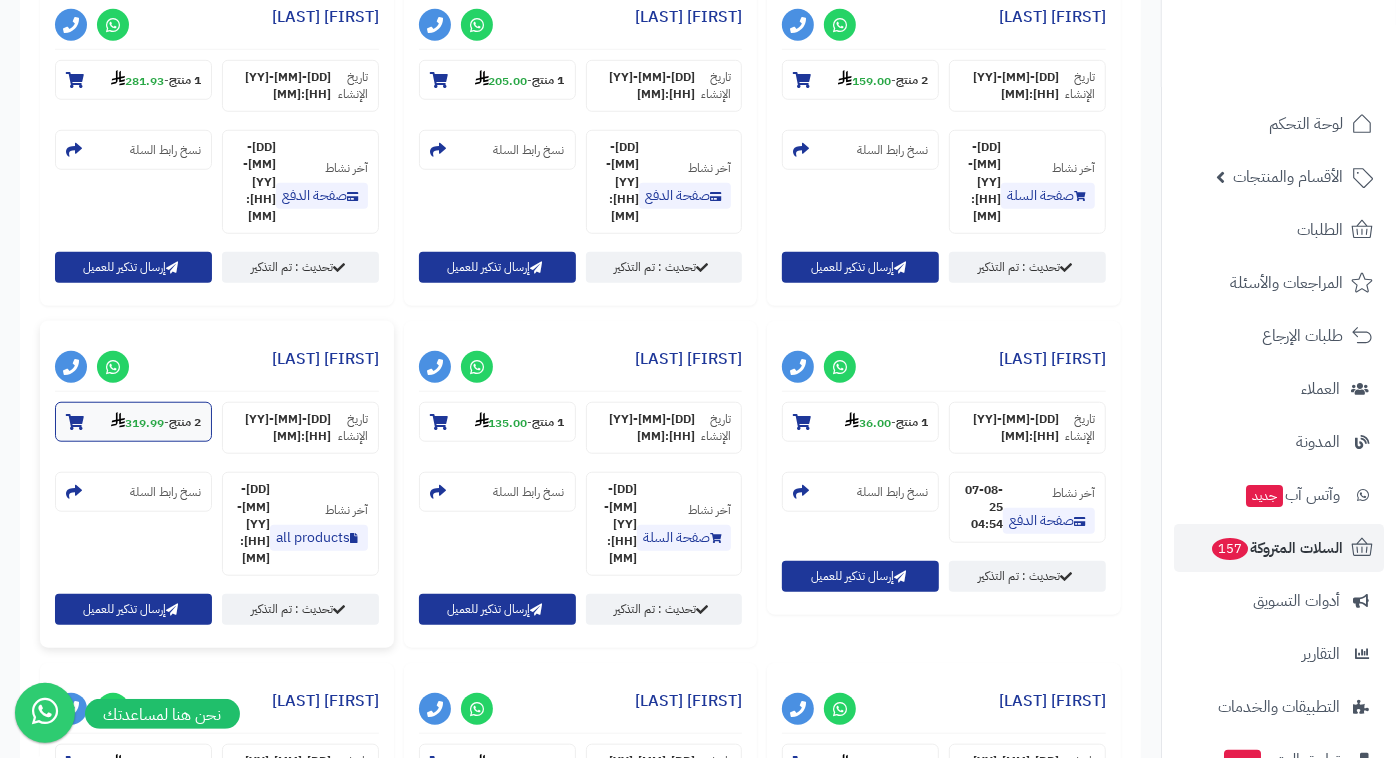 click on "319.99" at bounding box center [137, 423] 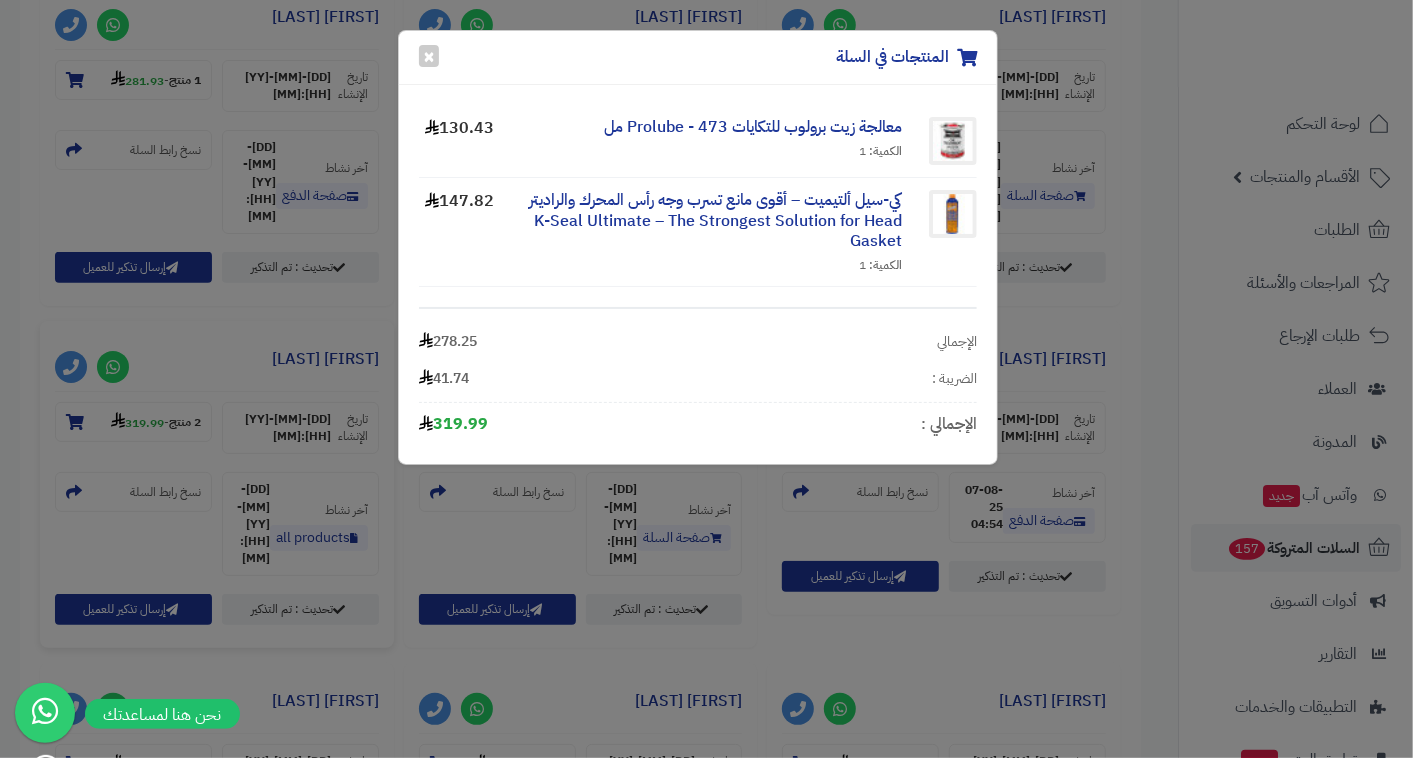 click on "المنتجات في السلة
×
معالجة زيت برولوب للتكايات Prolube - 473 مل
الكمية:
1
130.43
كي-سيل ألتيميت – أقوى مانع تسرب وجه رأس المحرك والراديتر K-Seal Ultimate – The Strongest Solution for Head Gasket
الكمية:
1
147.82  الإجمالي 278.25  الضريبة : 41.74  الإجمالي : 319.99" at bounding box center [706, 379] 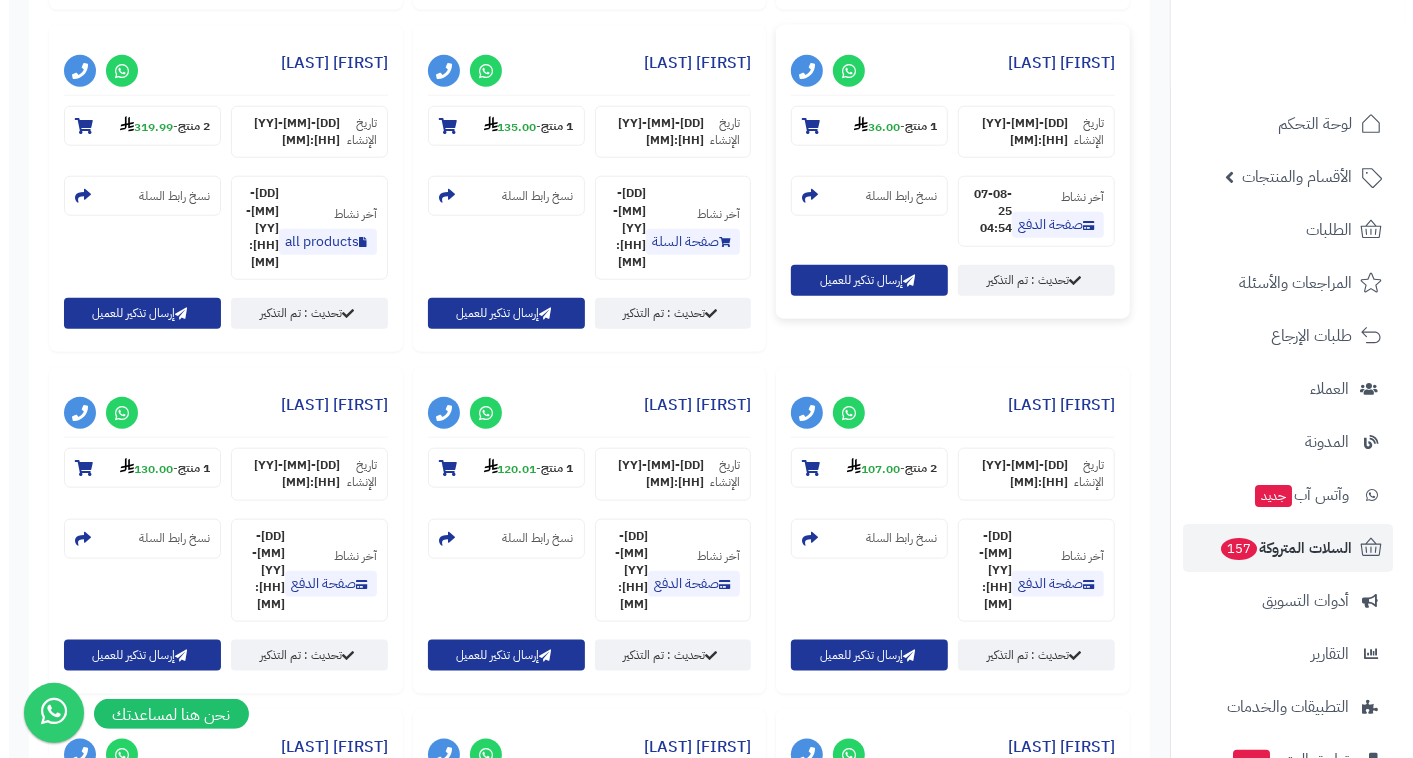scroll, scrollTop: 1185, scrollLeft: 0, axis: vertical 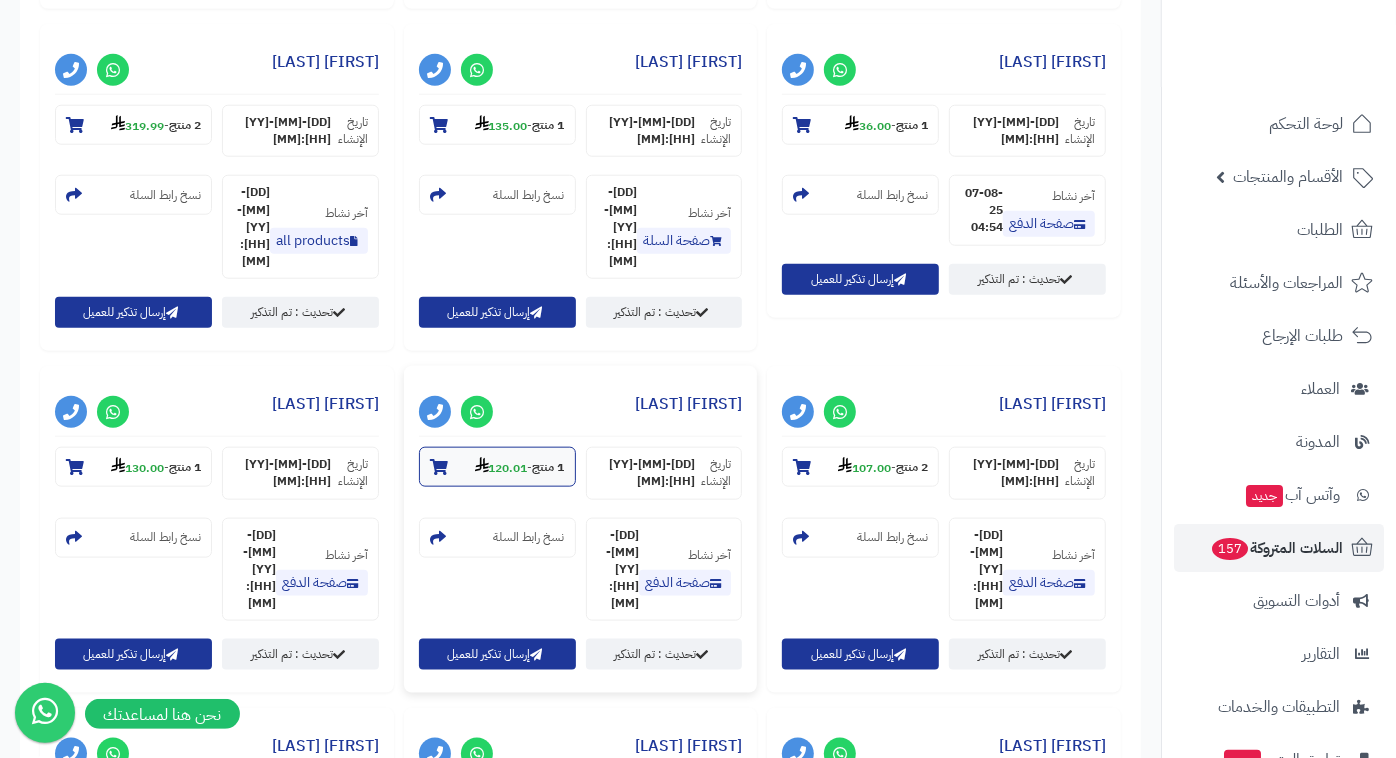 click 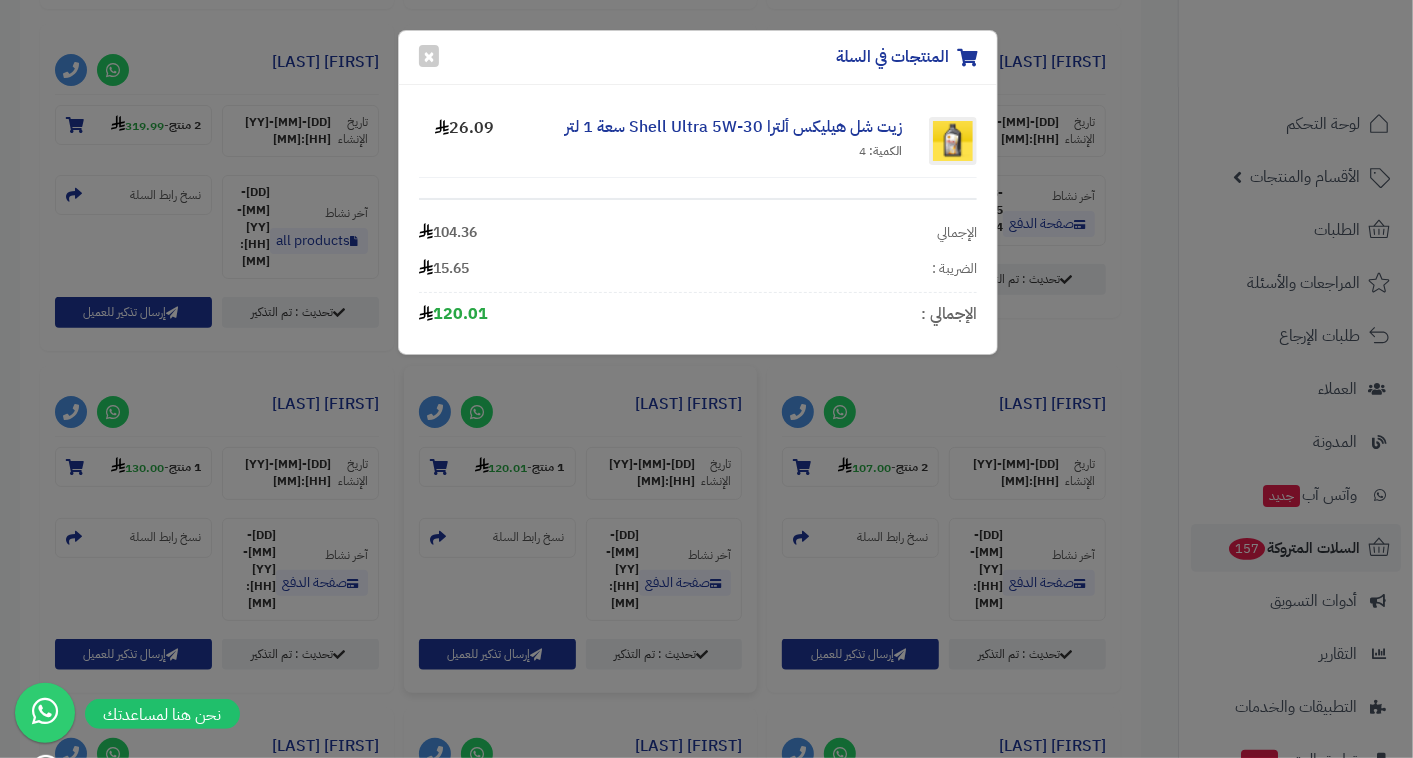 click on "المنتجات في السلة
×
زيت شل هيليكس ألترا  Shell Ultra 5W-30 سعة 1 لتر
الكمية:
4
26.09  الإجمالي 104.36  الضريبة : 15.65  الإجمالي : 120.01" at bounding box center (706, 379) 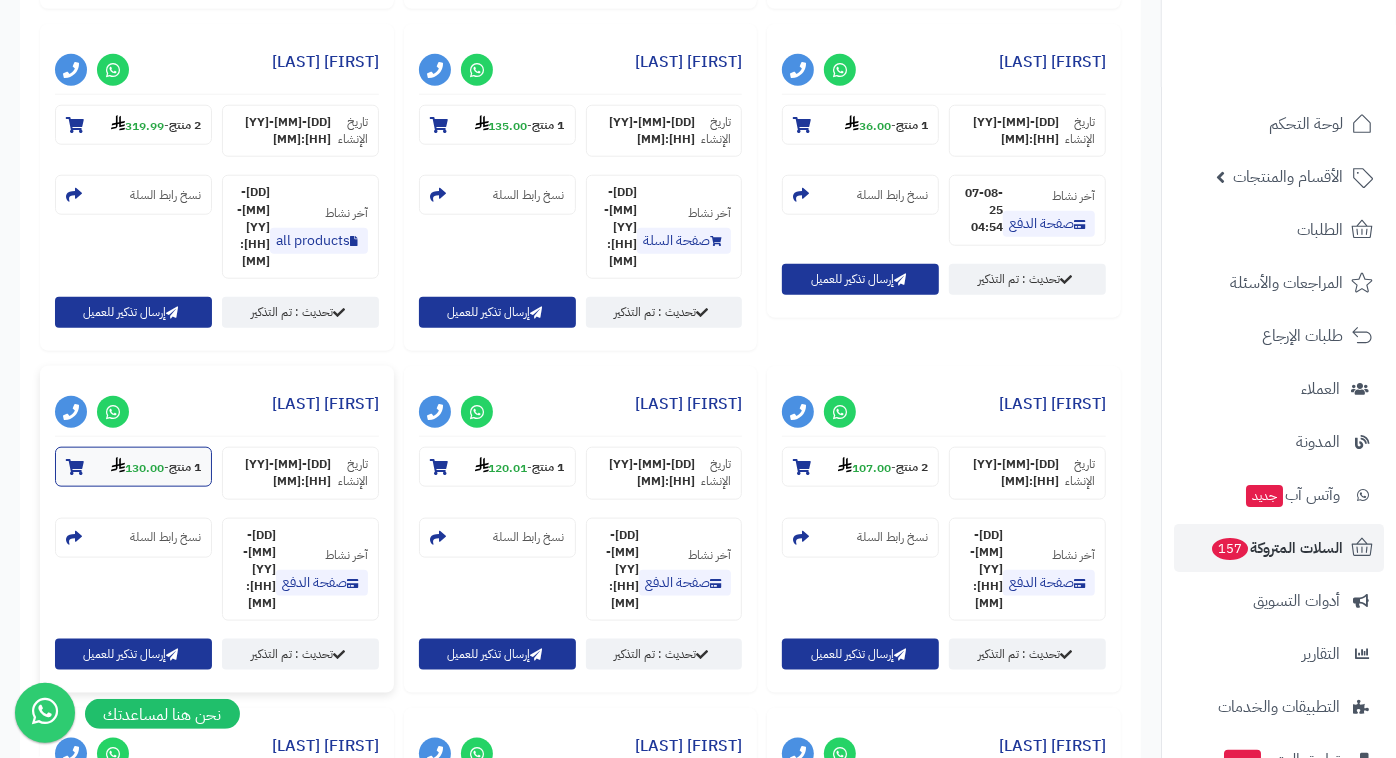 click on "130.00" at bounding box center (137, 468) 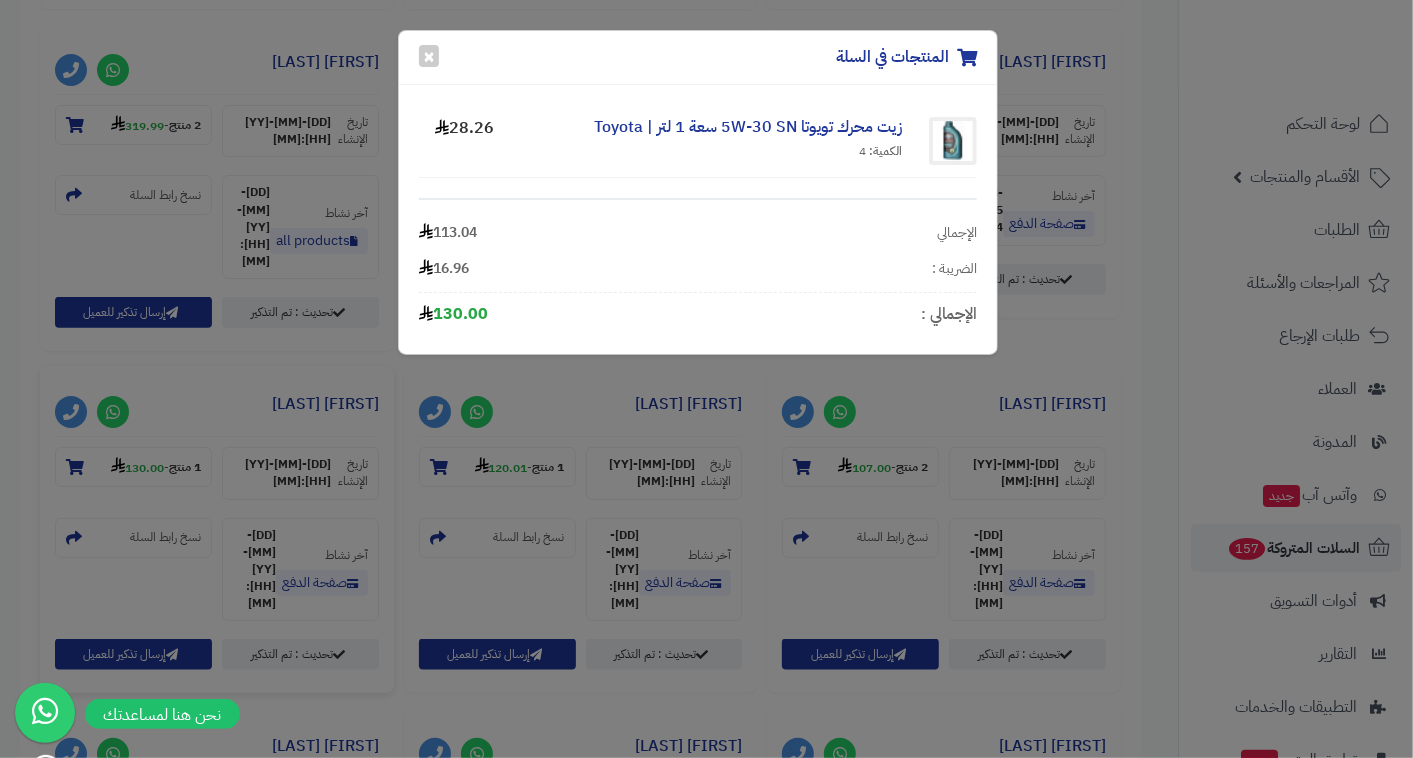 click on "المنتجات في السلة
×
زيت محرك تويوتا 5W-30 SN سعة 1 لتر | Toyota
الكمية:
4
28.26  الإجمالي 113.04  الضريبة : 16.96  الإجمالي : 130.00" at bounding box center [706, 379] 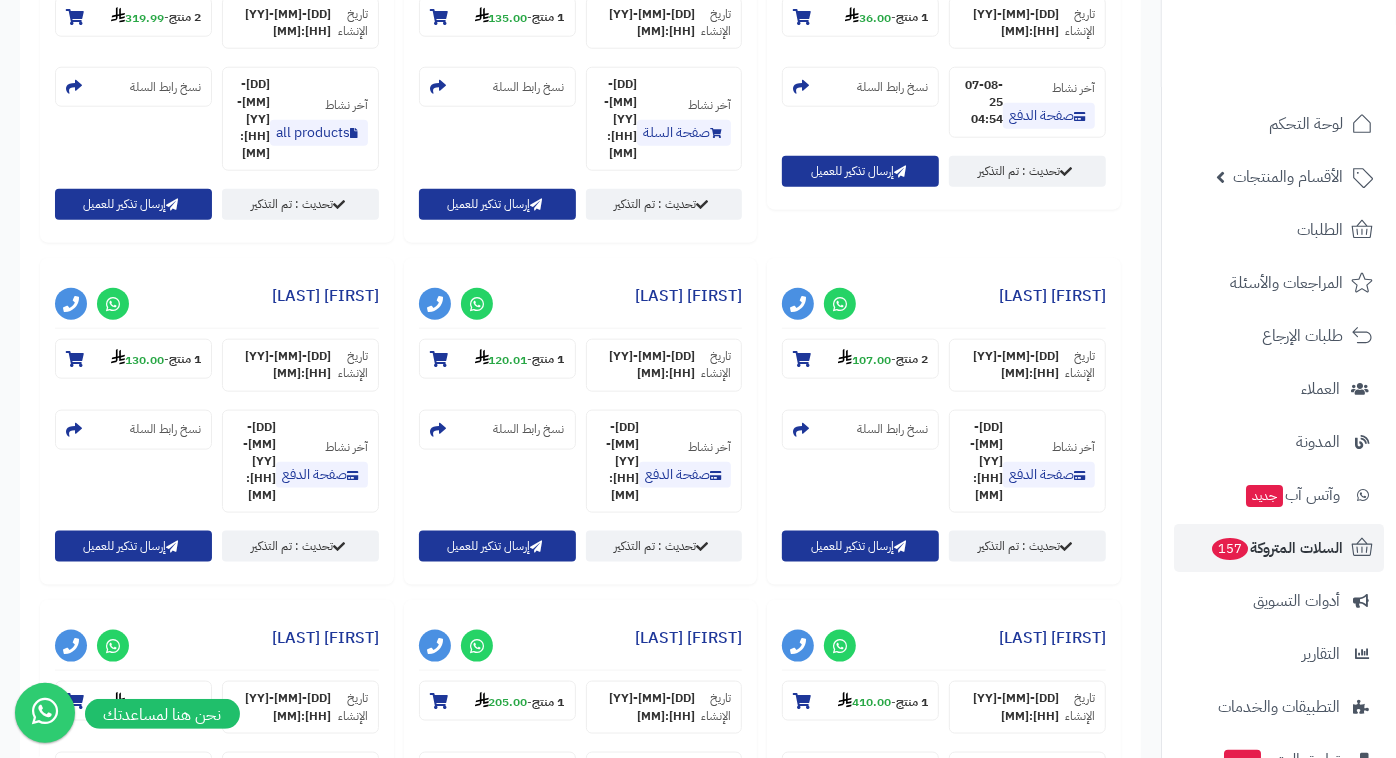 scroll, scrollTop: 1777, scrollLeft: 0, axis: vertical 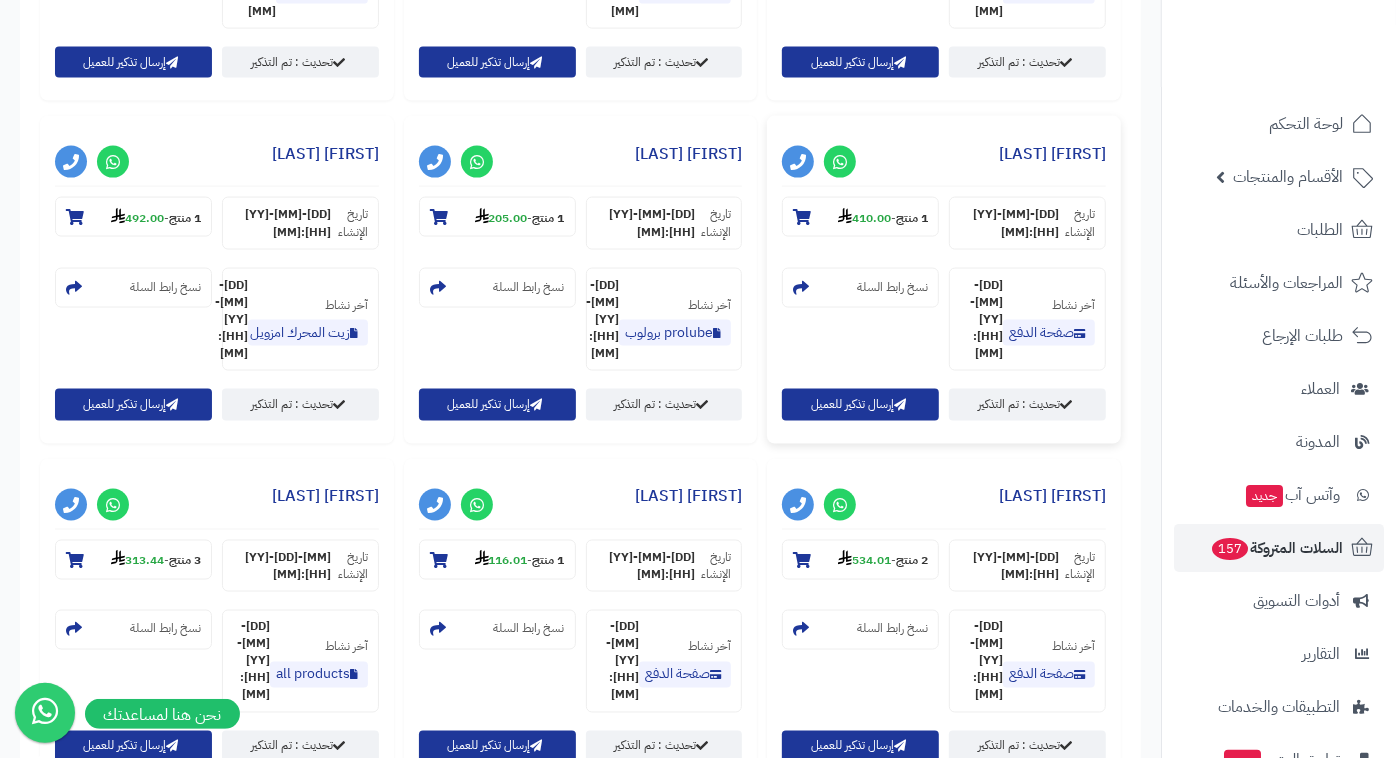 click on "**********" at bounding box center (944, 279) 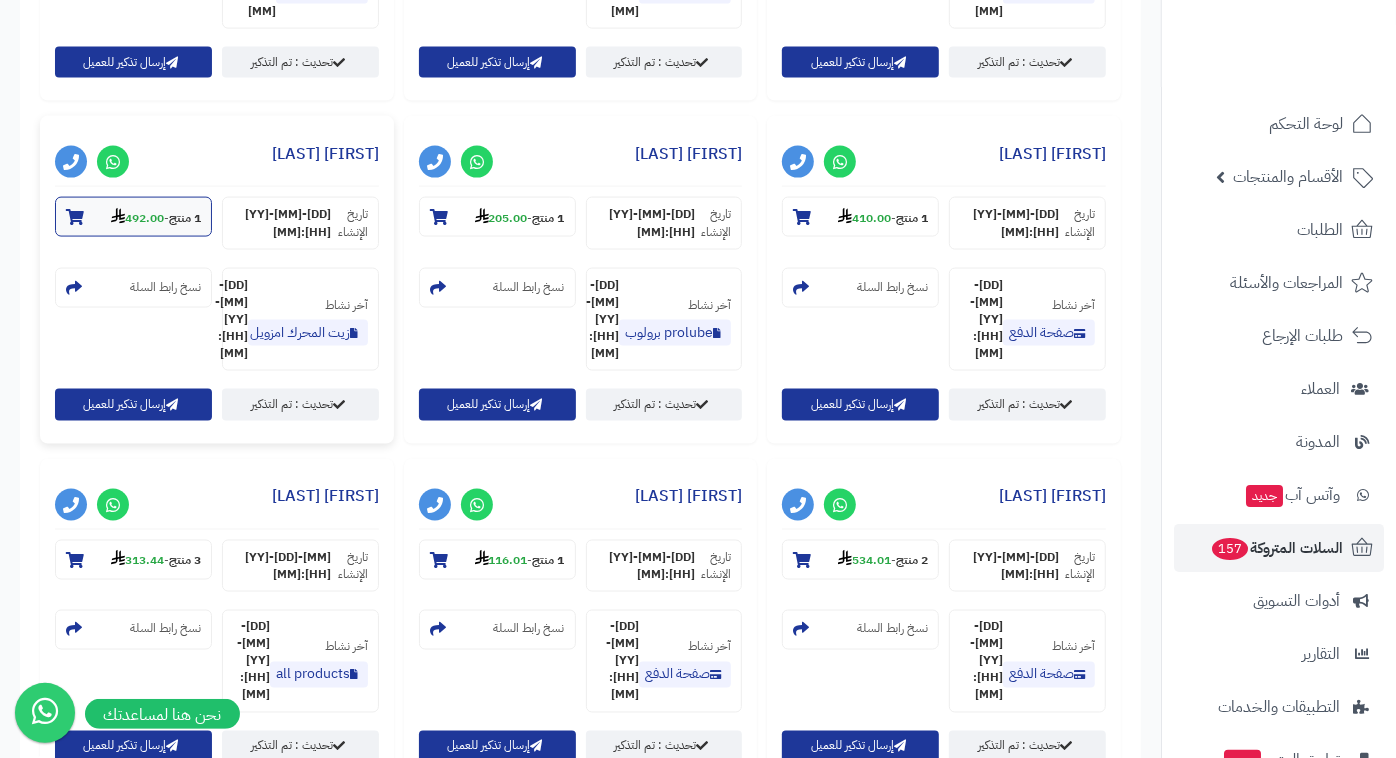 click on "492.00" at bounding box center (137, 218) 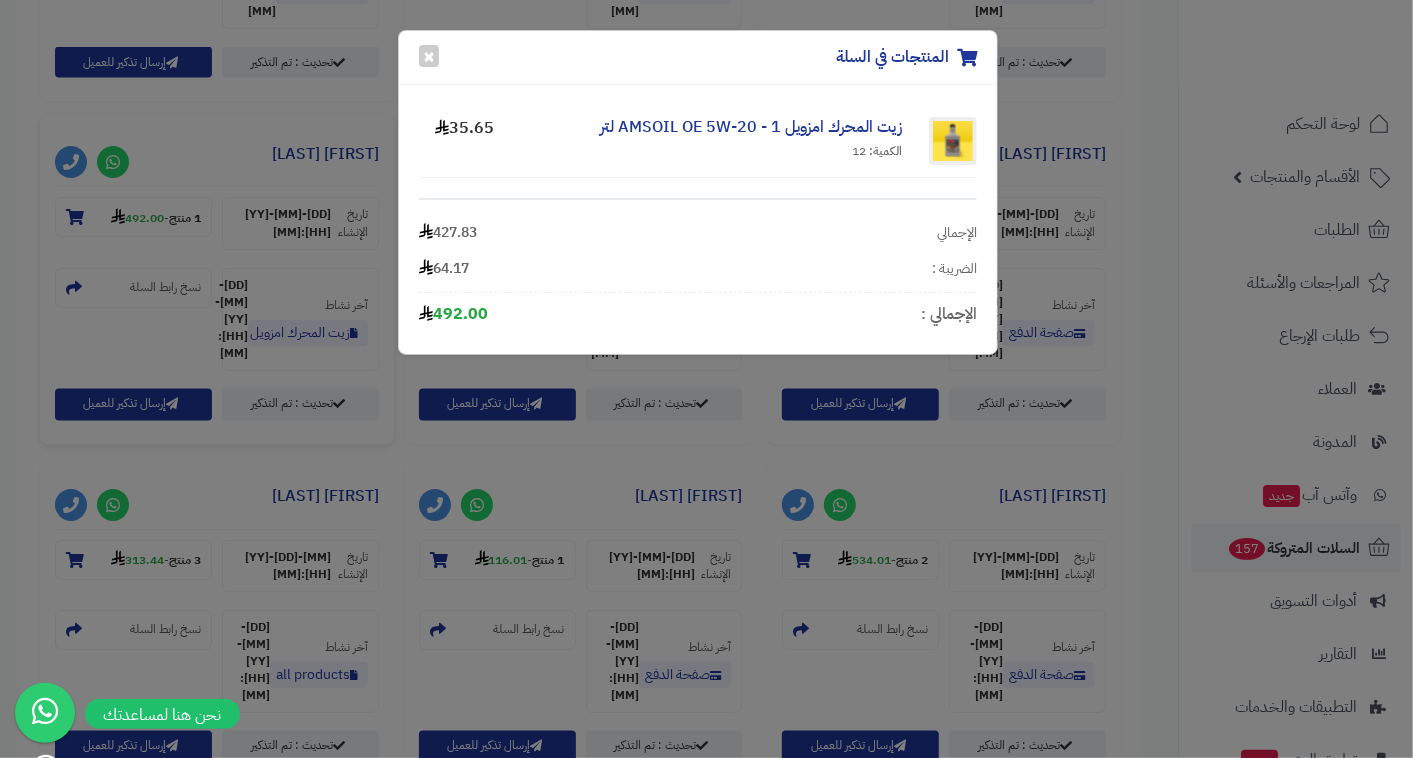 click on "المنتجات في السلة
×
زيت المحرك امزويل AMSOIL OE 5W-20 - 1 لتر
الكمية:
12
35.65  الإجمالي 427.83  الضريبة : 64.17  الإجمالي : 492.00" at bounding box center (706, 379) 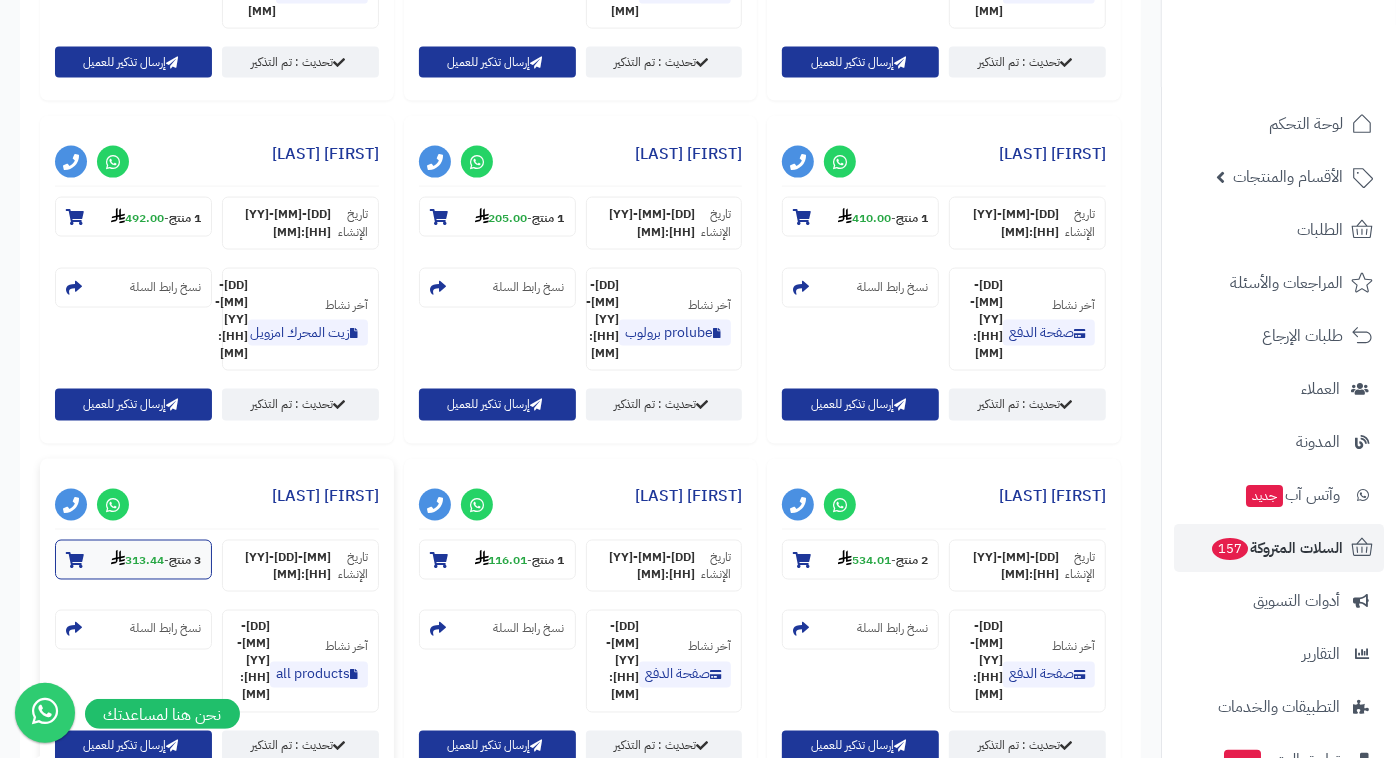 click on "3 منتج
-
313.44" at bounding box center [133, 560] 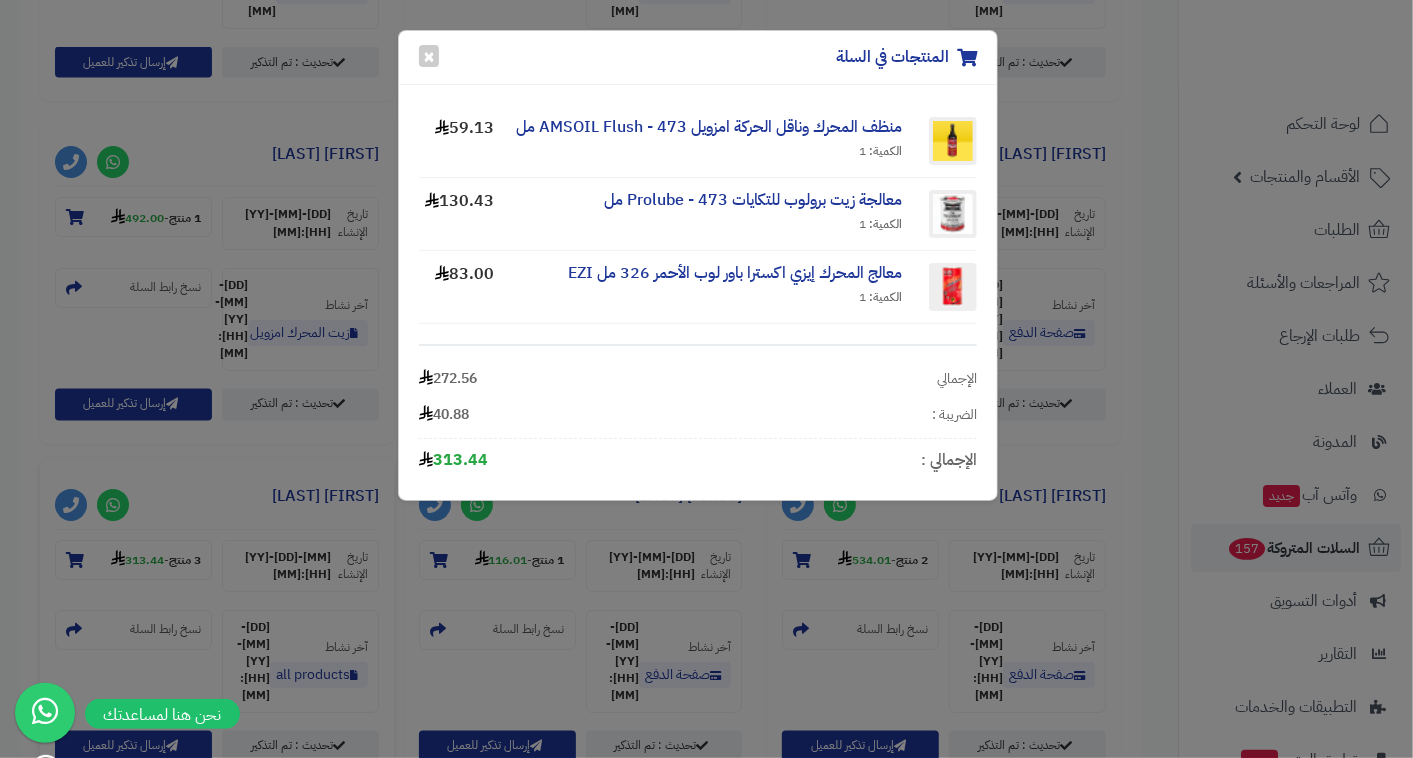 click on "المنتجات في السلة
×
منظف المحرك وناقل الحركة امزويل AMSOIL Flush - 473 مل
الكمية:
1
59.13
معالجة زيت برولوب للتكايات Prolube - 473 مل
الكمية:
1
130.43
معالج المحرك إيزي اكسترا باور لوب الأحمر 326 مل EZI
الكمية:
1
83.00  الإجمالي 272.56  الضريبة : 40.88  الإجمالي : 313.44" at bounding box center [706, 379] 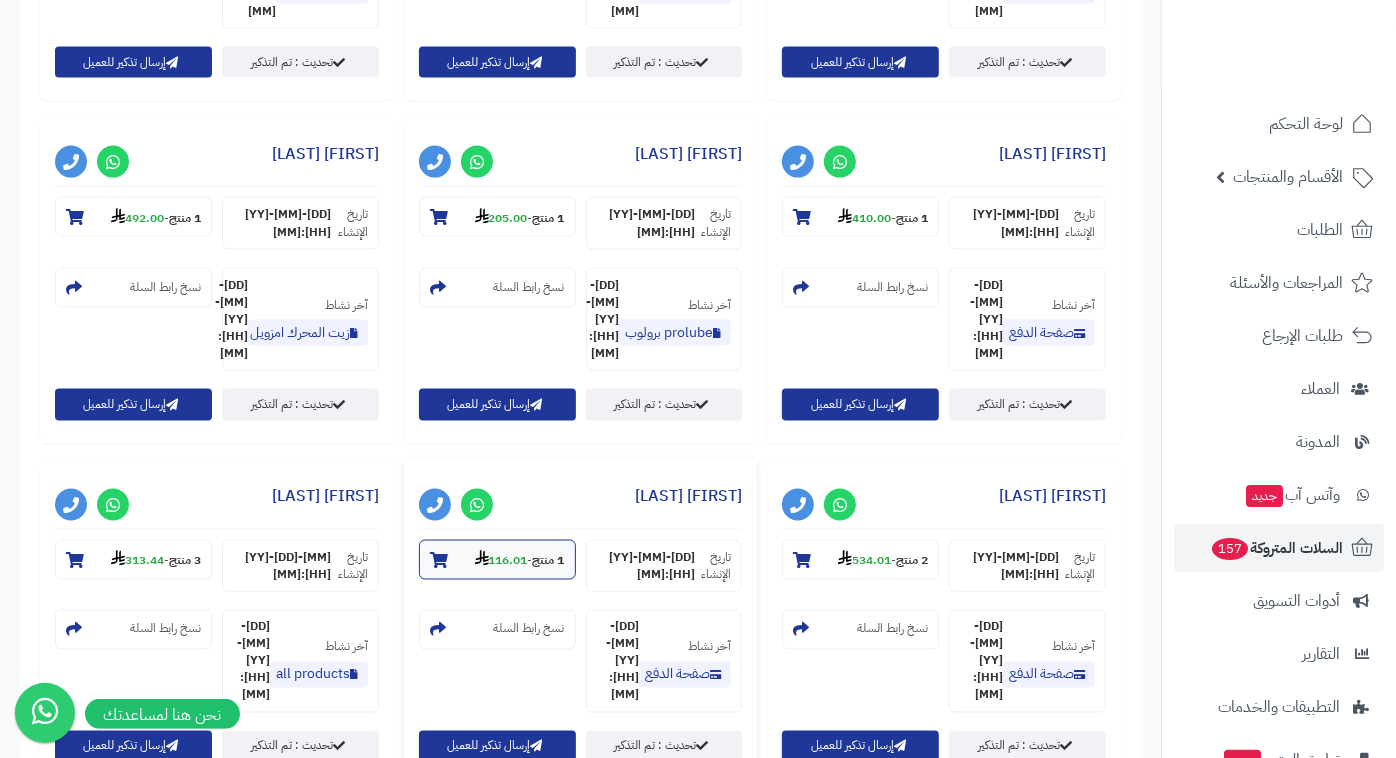 click on "1 منتج
-
116.01" at bounding box center [497, 560] 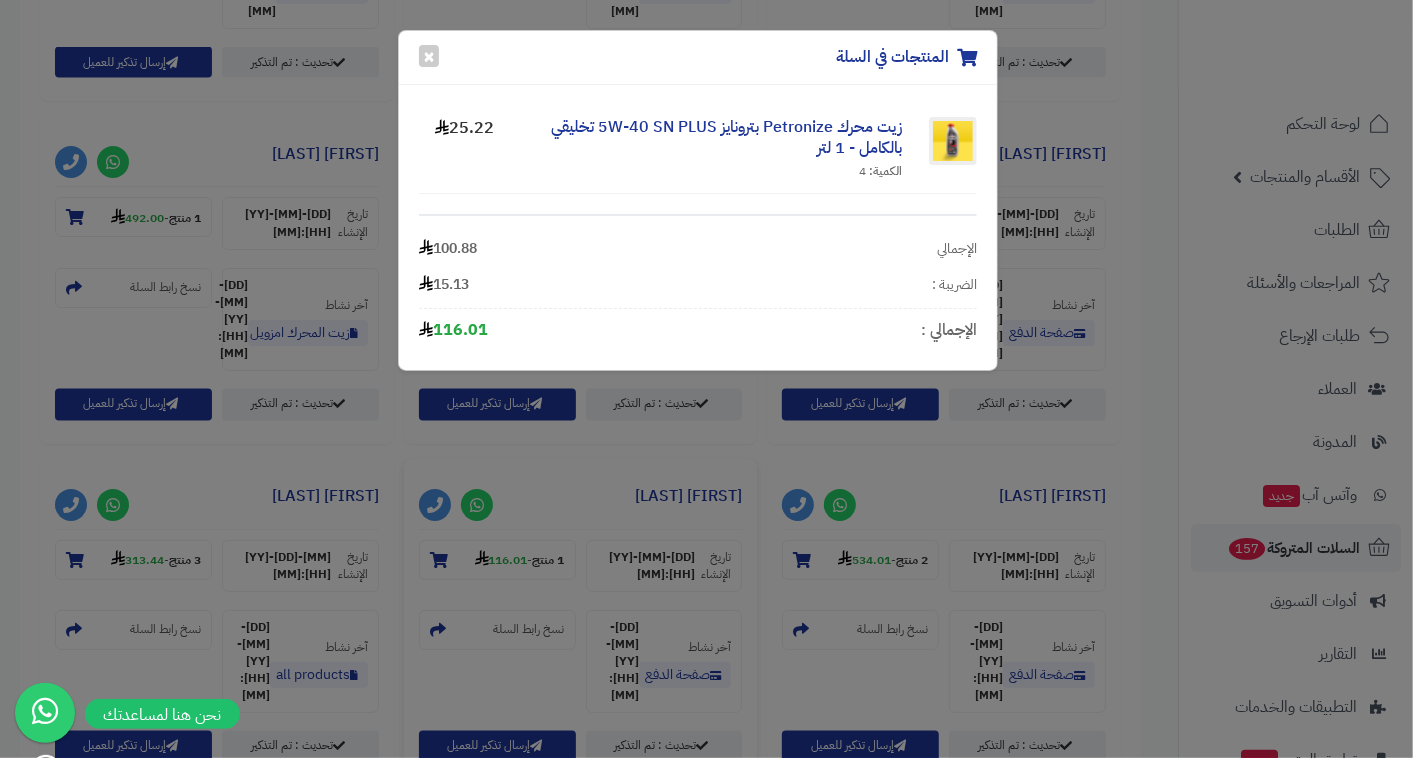 click on "المنتجات في السلة
×
زيت محرك Petronize  بترونايز 5W-40 SN PLUS تخليقي بالكامل - 1 لتر
الكمية:
4
25.22  الإجمالي 100.88  الضريبة : 15.13  الإجمالي : 116.01" at bounding box center [706, 379] 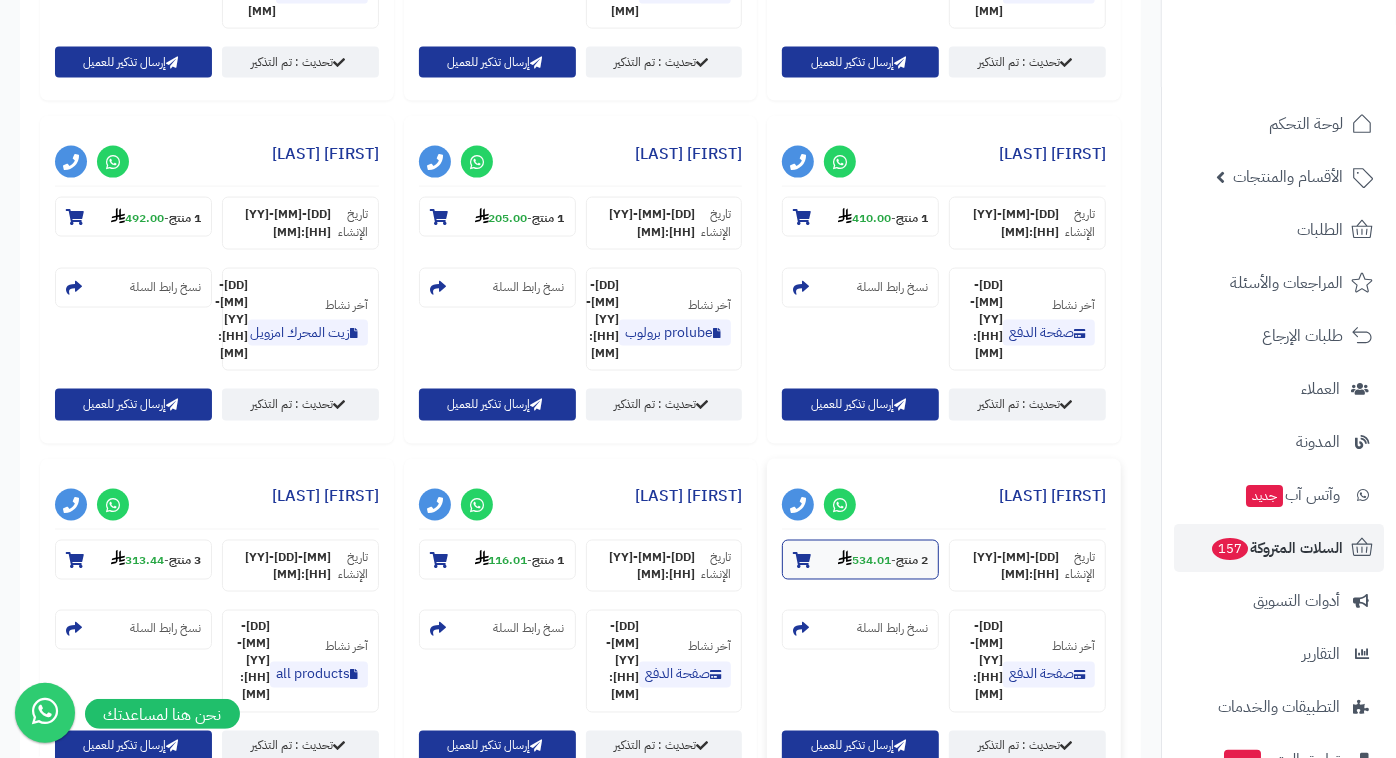 click on "534.01" at bounding box center [864, 560] 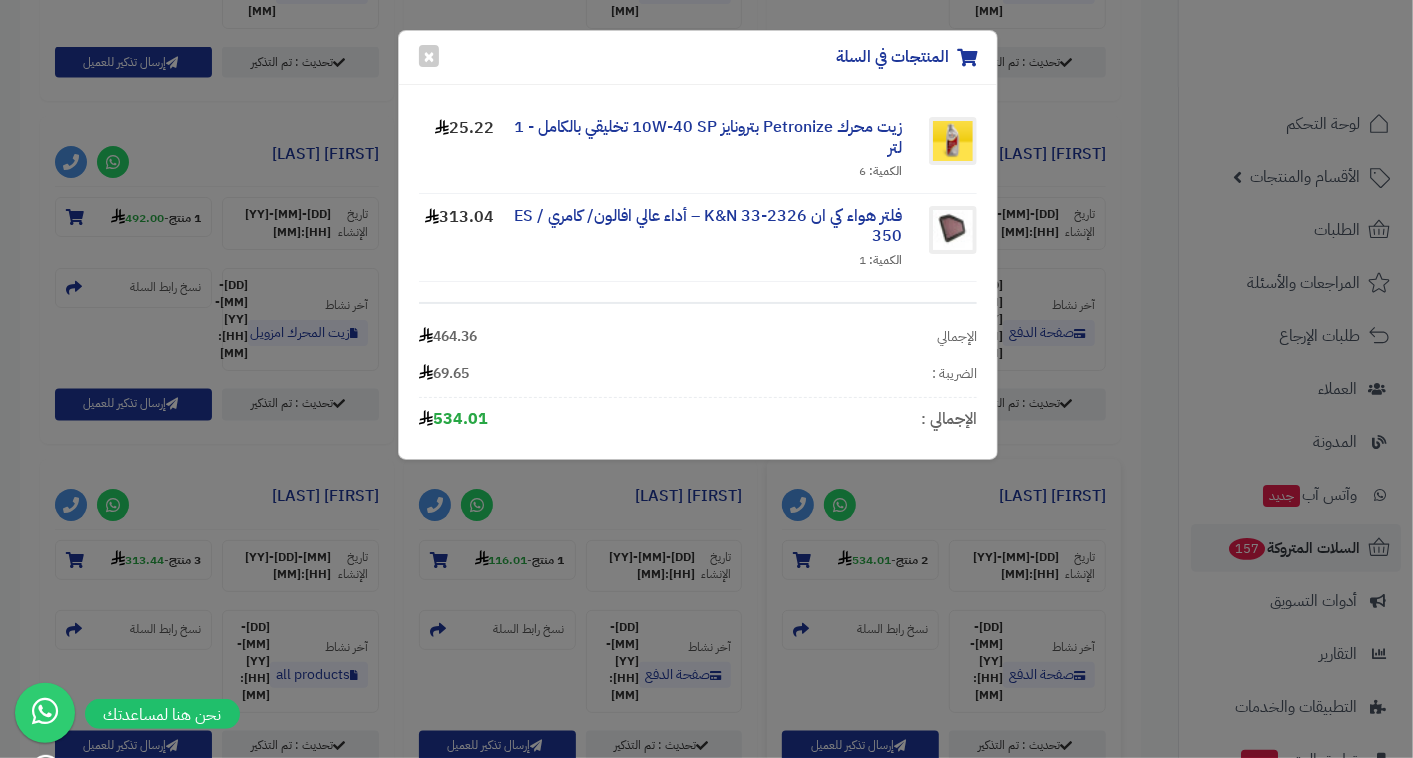 click on "المنتجات في السلة
×
زيت محرك Petronize بترونايز 10W-40 SP تخليقي بالكامل - 1 لتر
الكمية:
6
25.22
فلتر هواء كي ان K&N 33-2326 – أداء عالي افالون/ كامري / ES 350
الكمية:
1
313.04  الإجمالي 464.36  الضريبة : 69.65  الإجمالي : 534.01" at bounding box center [706, 379] 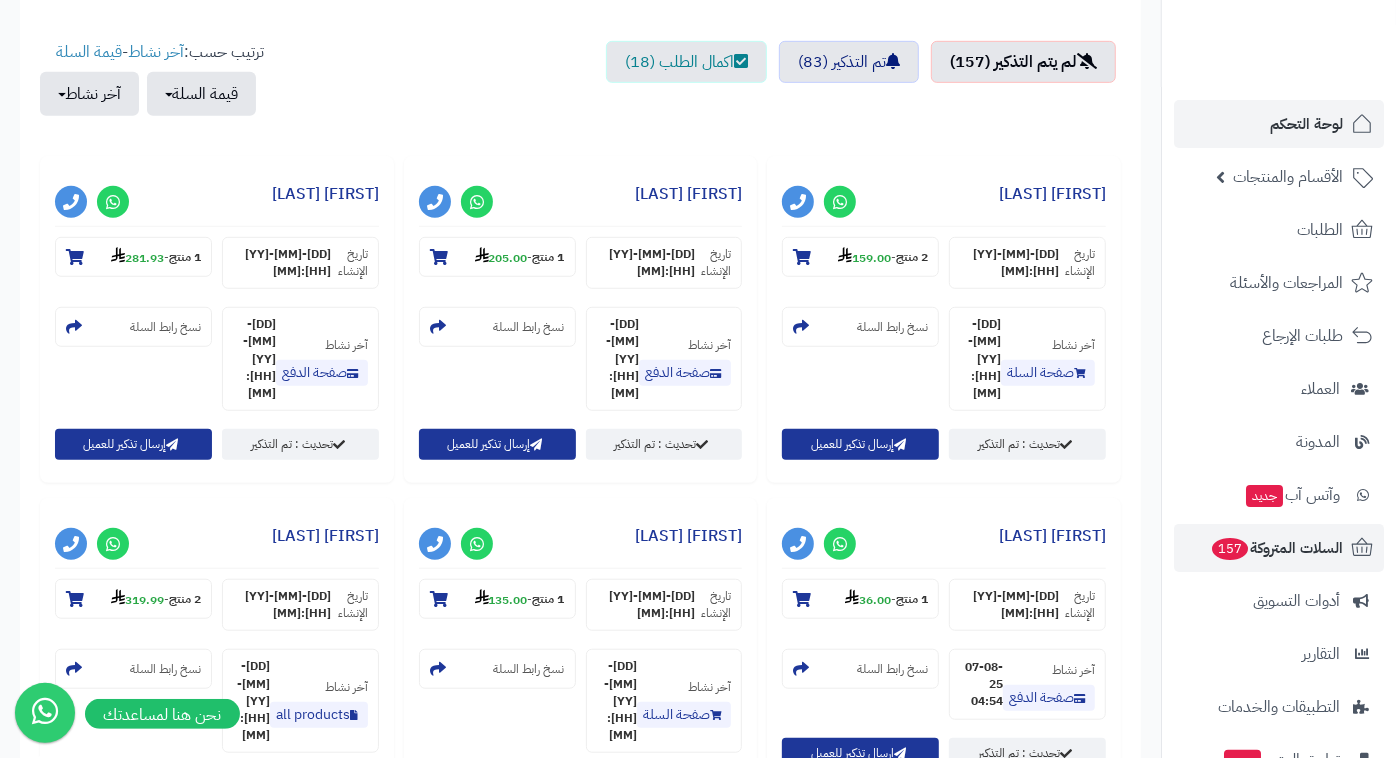scroll, scrollTop: 711, scrollLeft: 0, axis: vertical 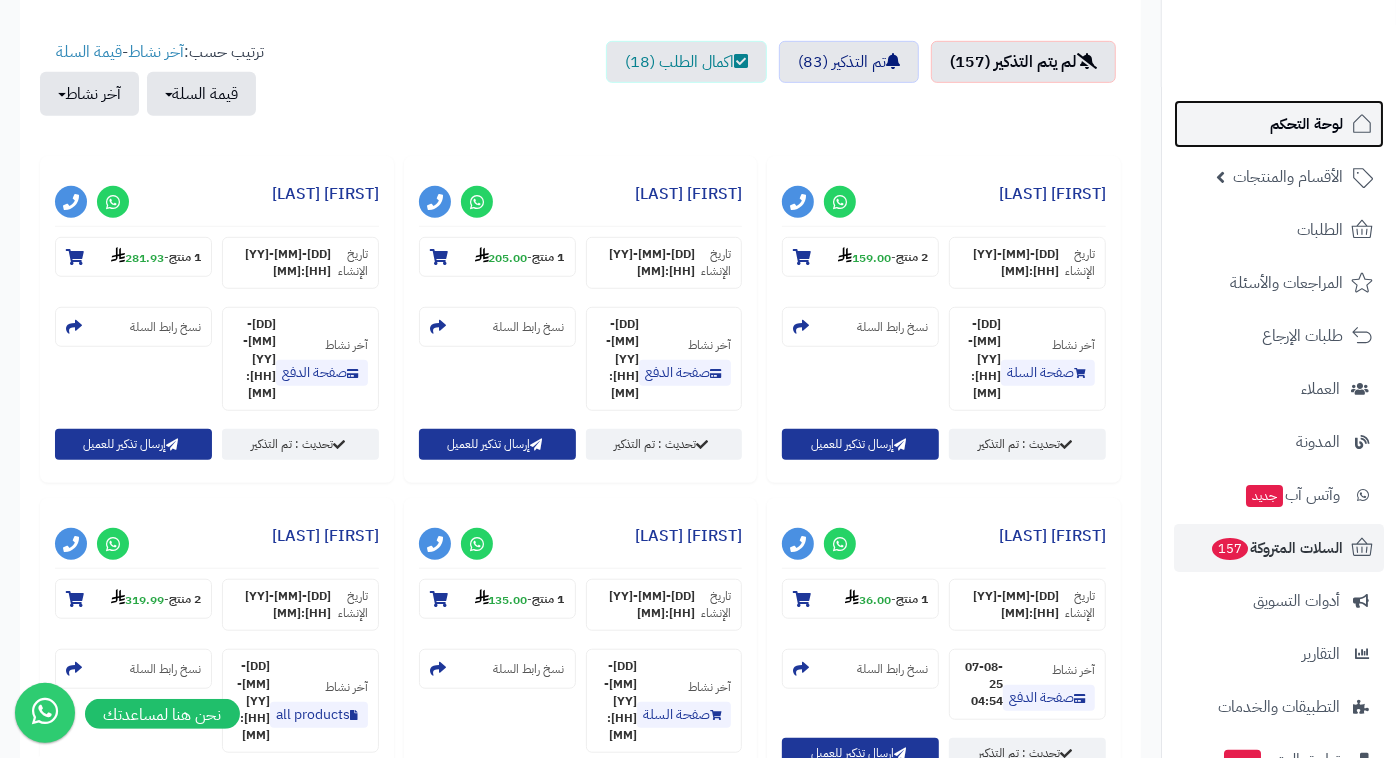 click 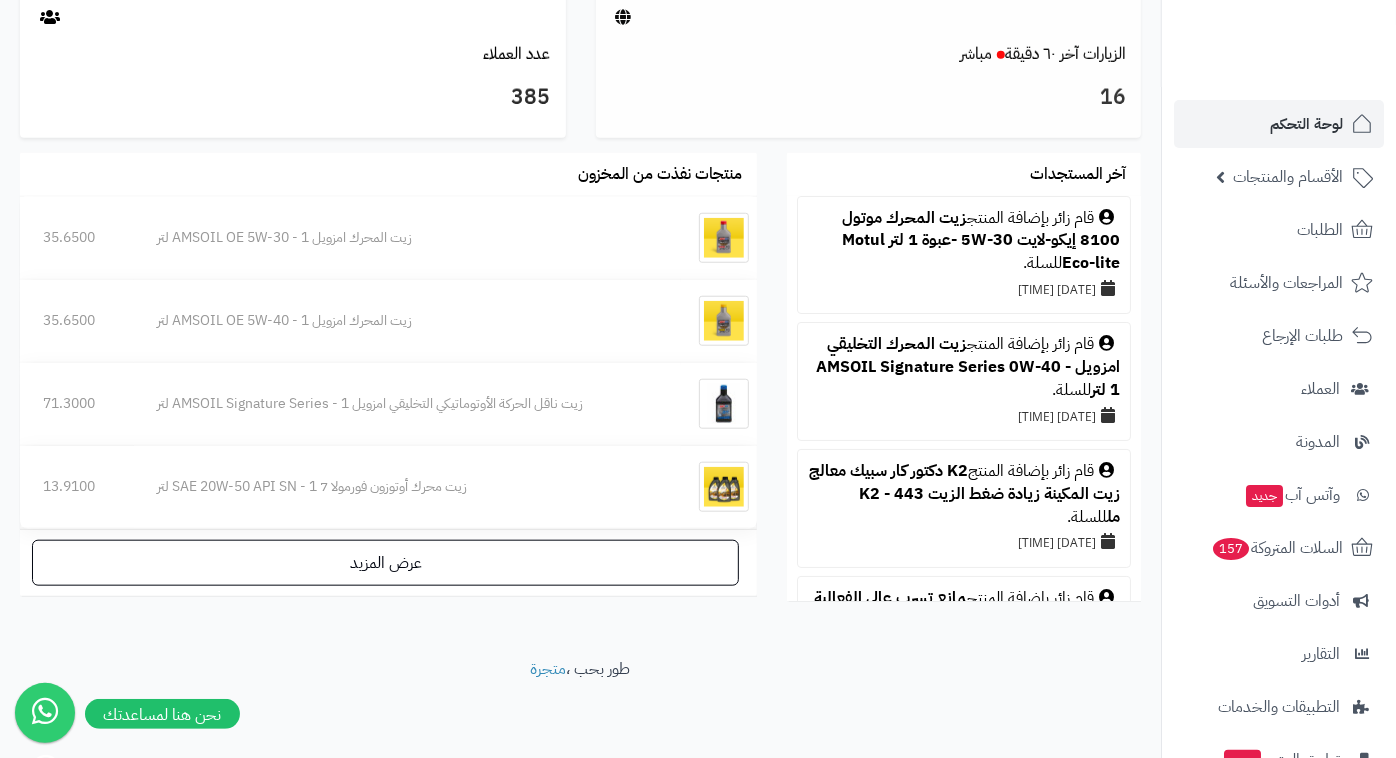 scroll, scrollTop: 1120, scrollLeft: 0, axis: vertical 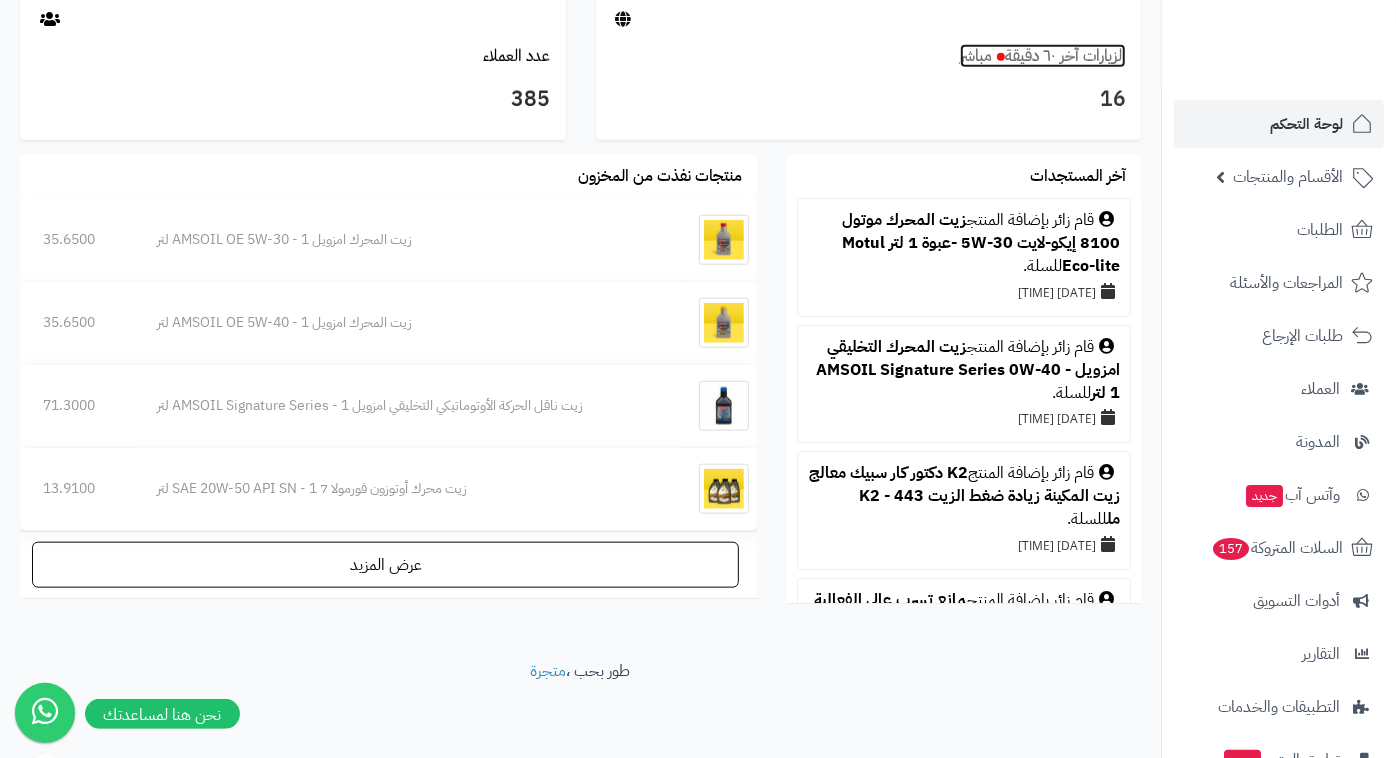 click on "الزيارات آخر ٦٠ دقيقة   مباشر" at bounding box center [1043, 56] 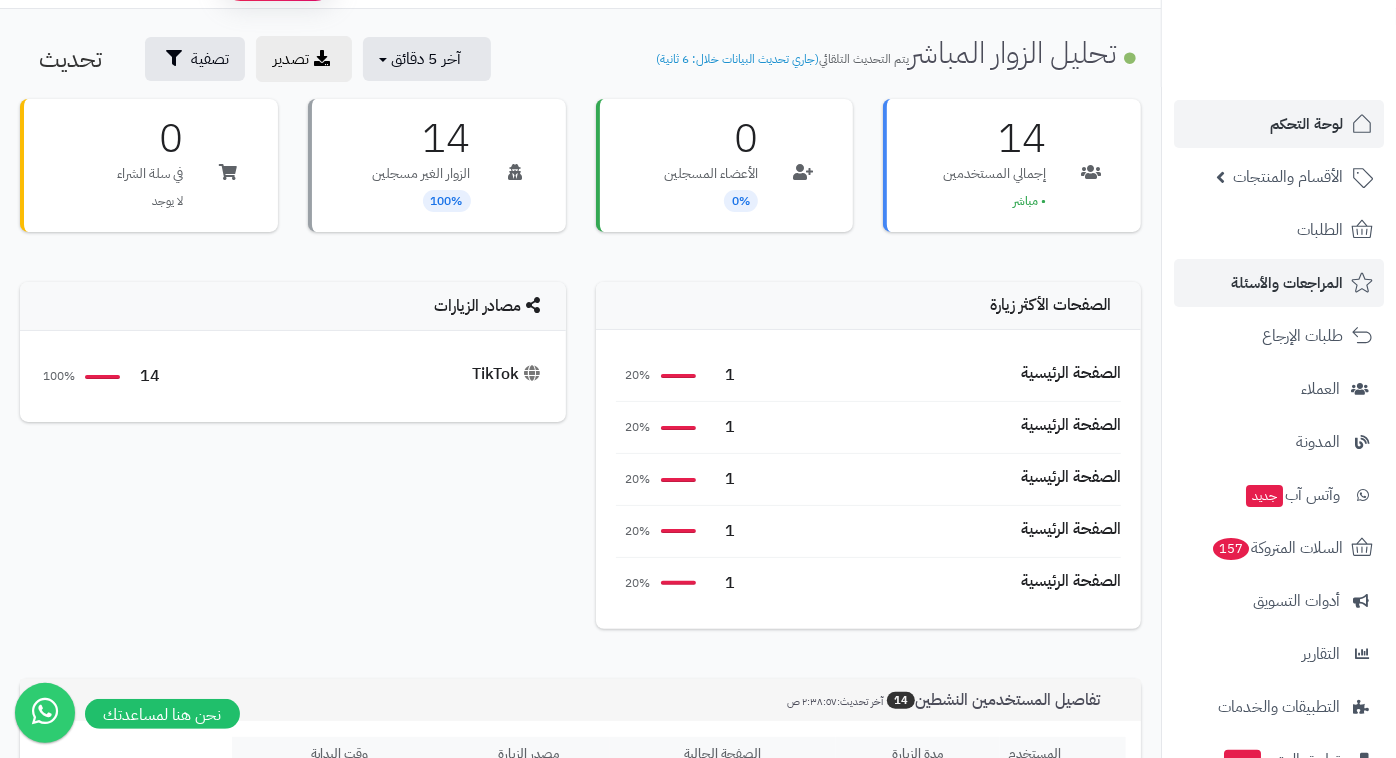 scroll, scrollTop: 0, scrollLeft: 0, axis: both 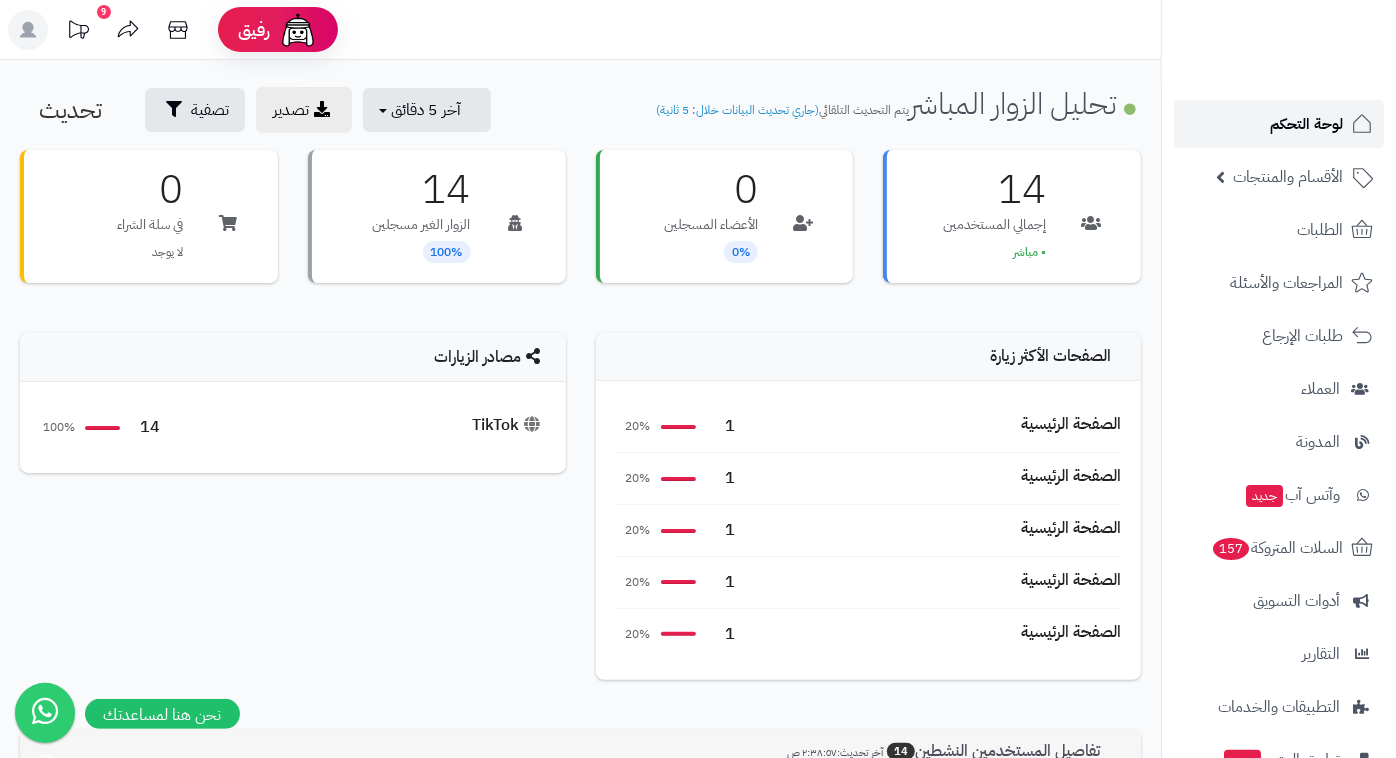 click on "لوحة التحكم" at bounding box center (1306, 124) 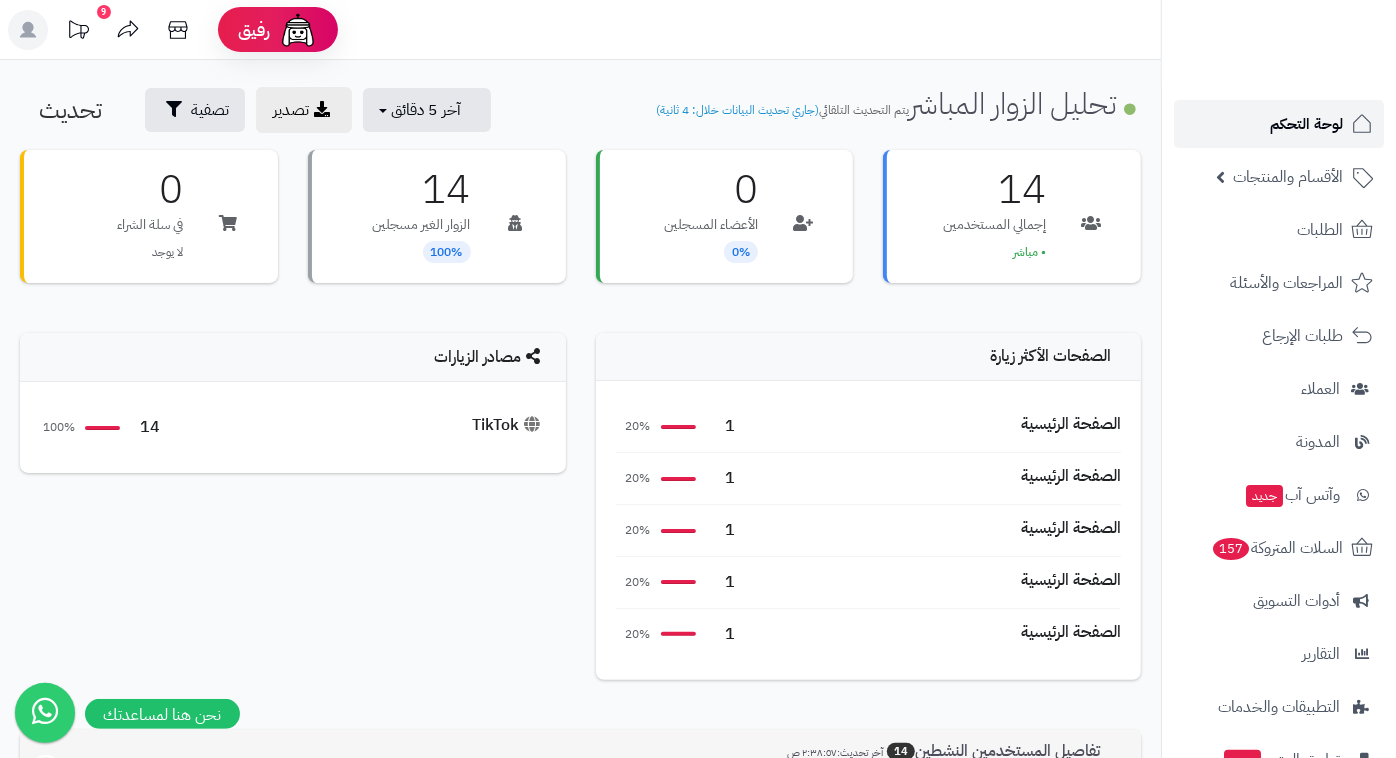 scroll, scrollTop: 888, scrollLeft: 0, axis: vertical 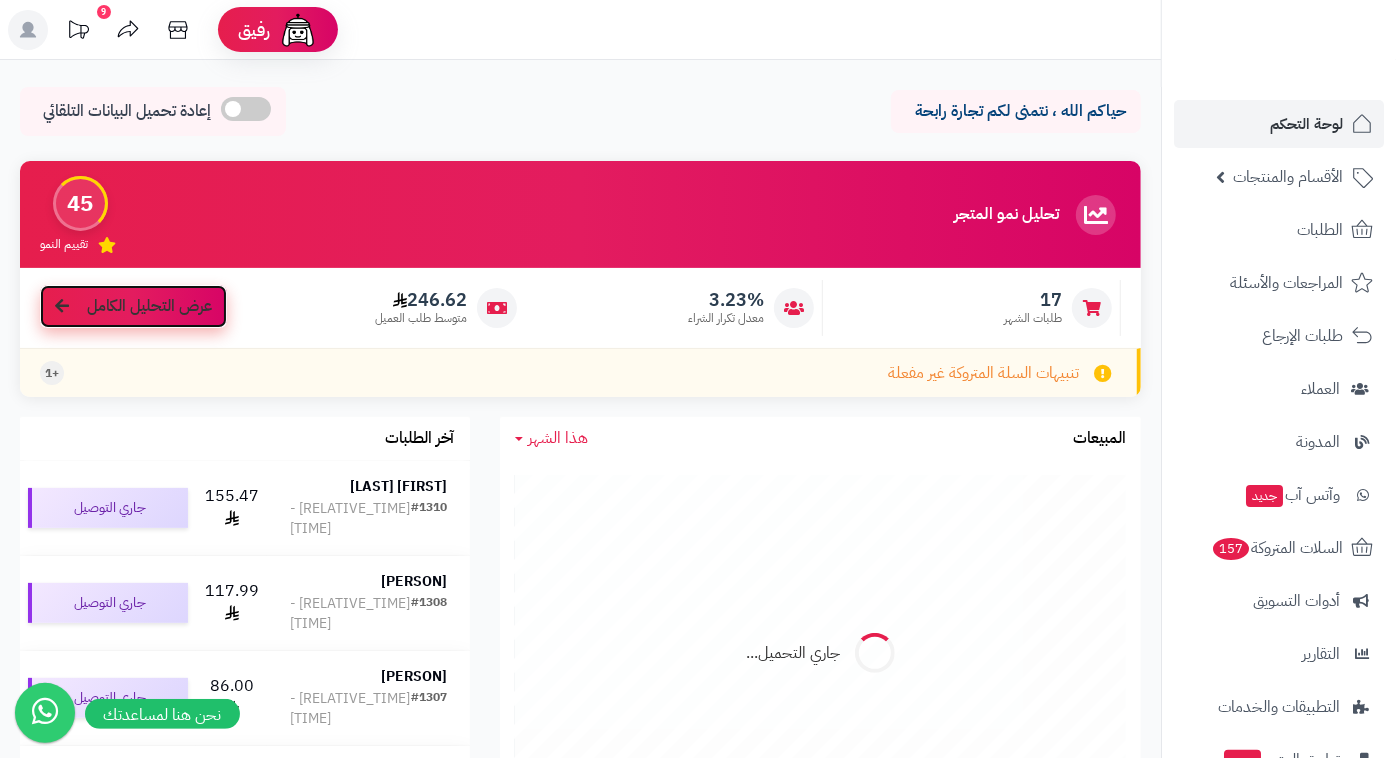 click on "عرض التحليل الكامل" at bounding box center [149, 306] 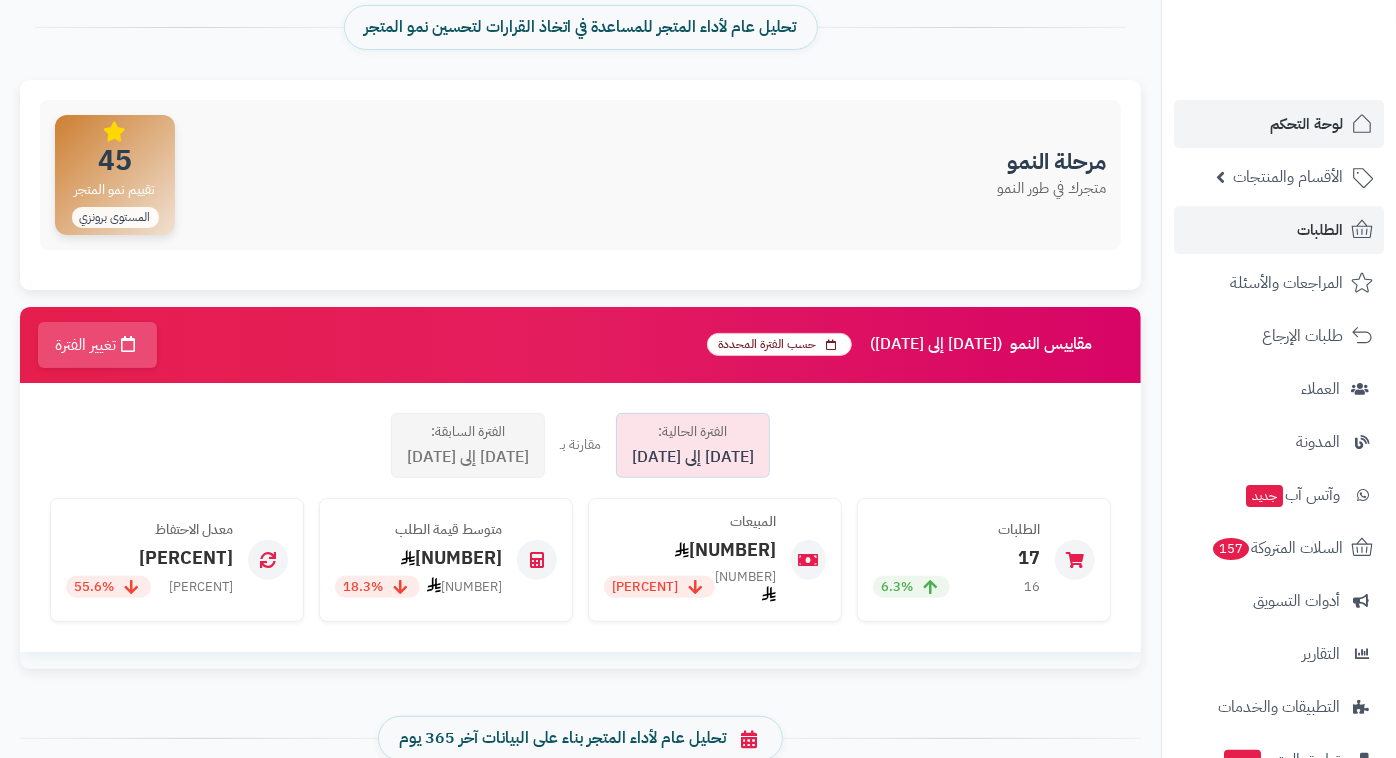 scroll, scrollTop: 0, scrollLeft: 0, axis: both 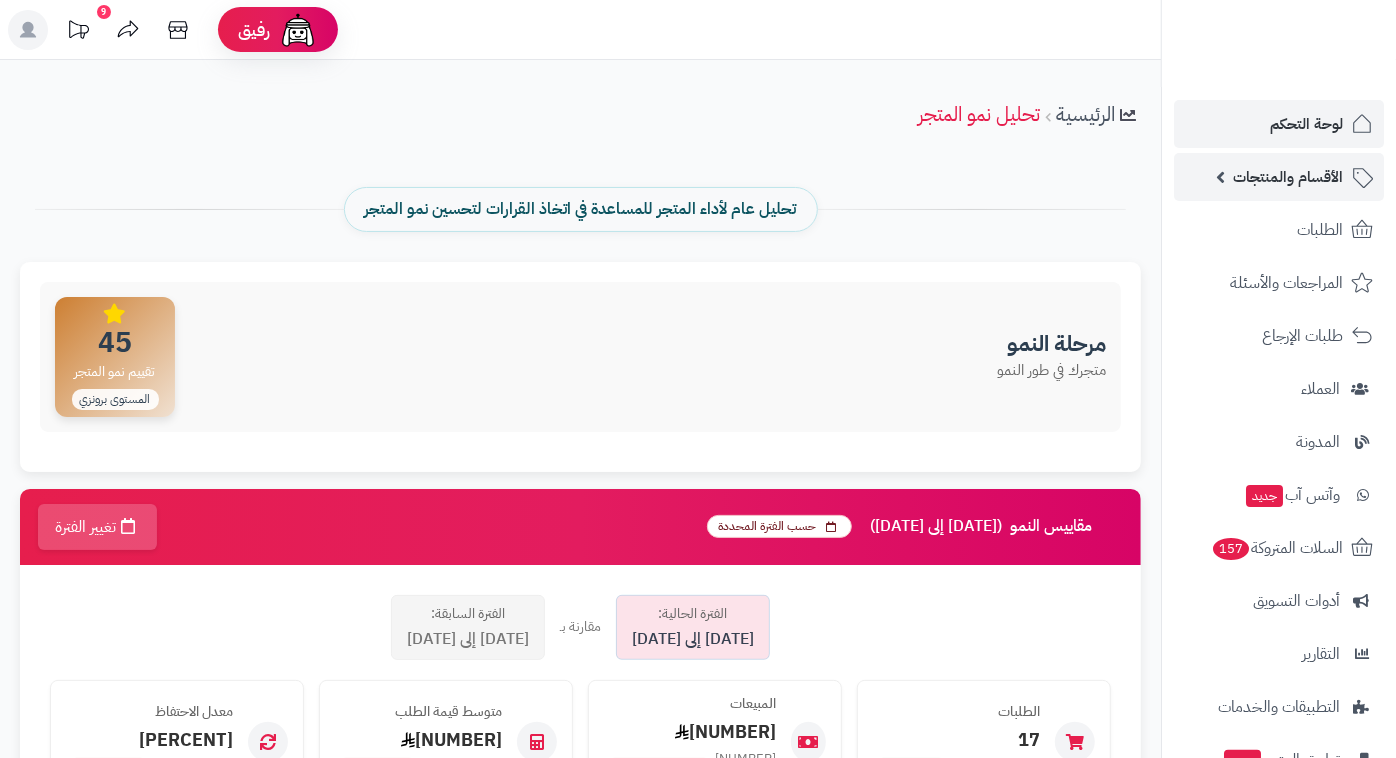 click on "الأقسام والمنتجات" at bounding box center [1288, 177] 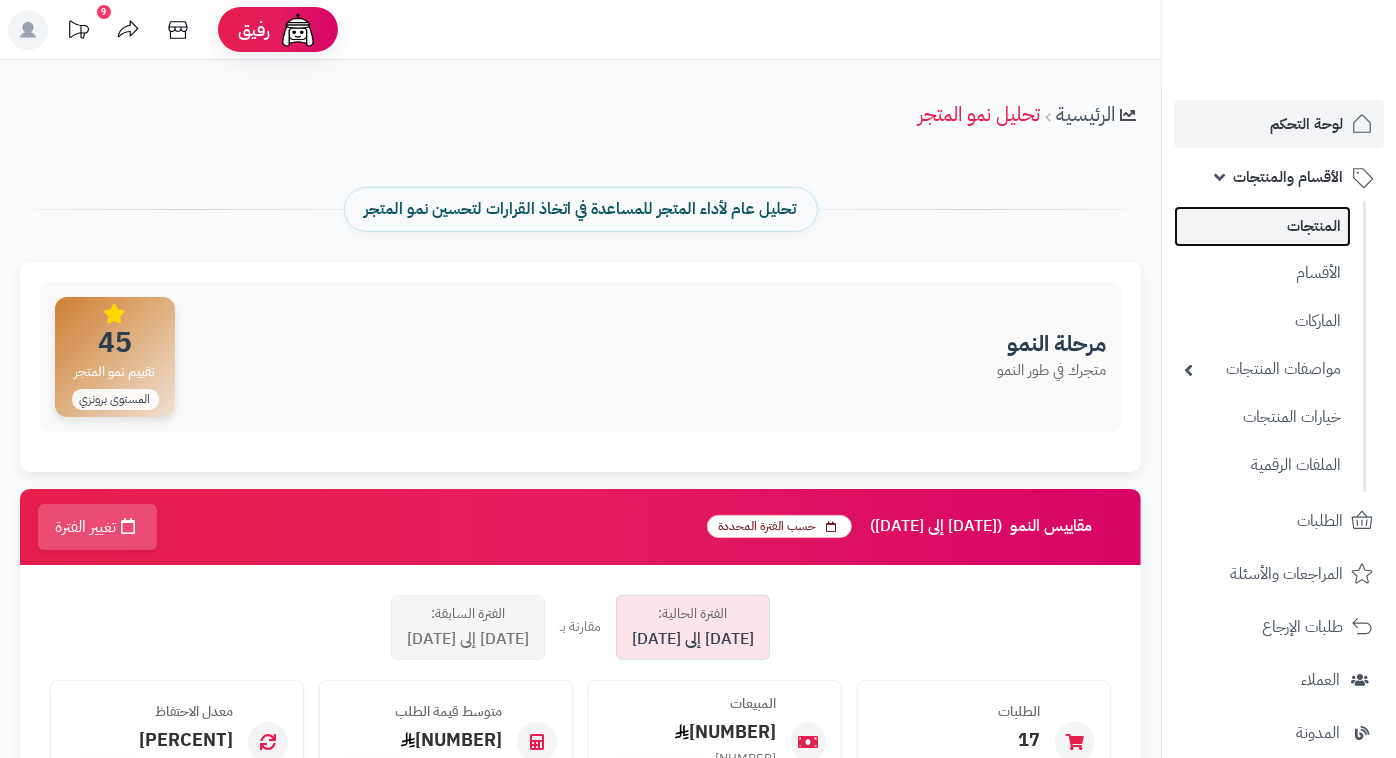 click on "المنتجات" at bounding box center (1262, 226) 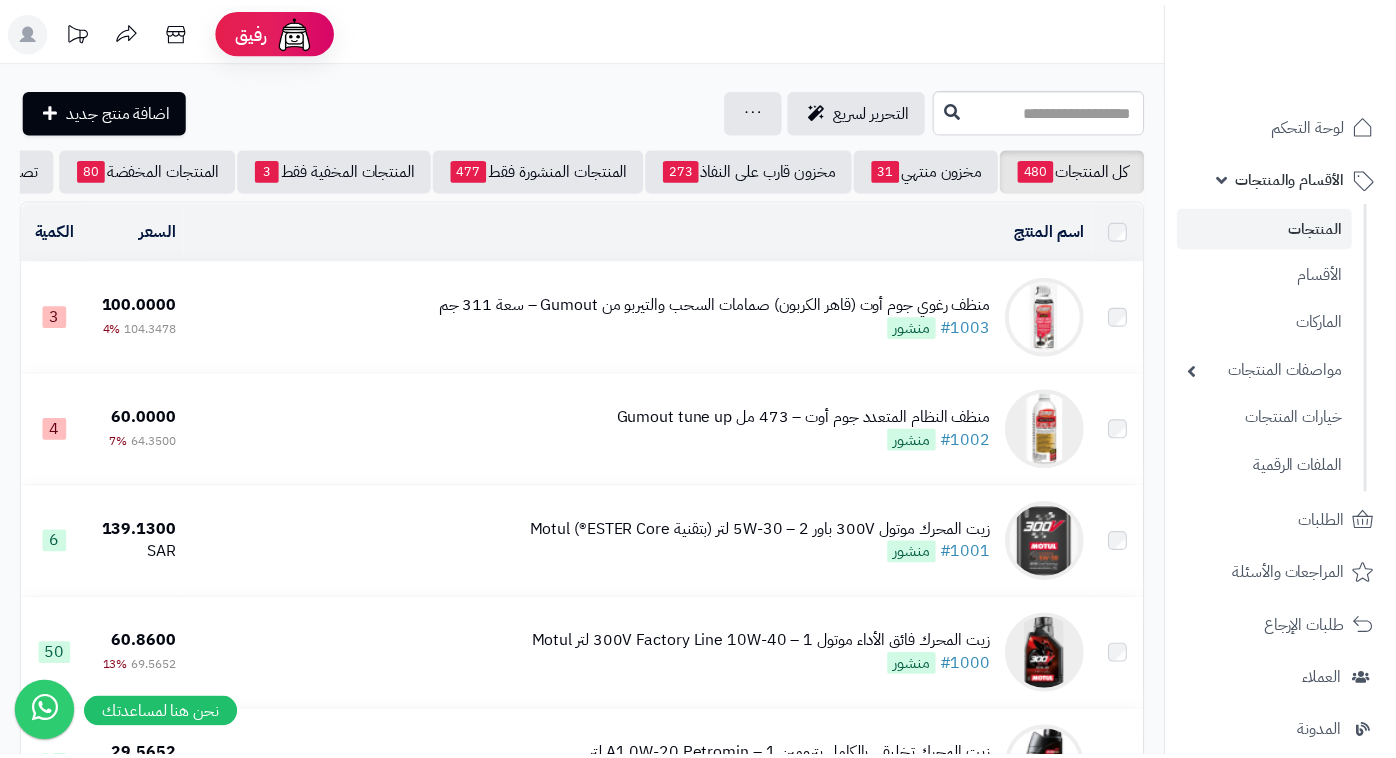 scroll, scrollTop: 0, scrollLeft: 0, axis: both 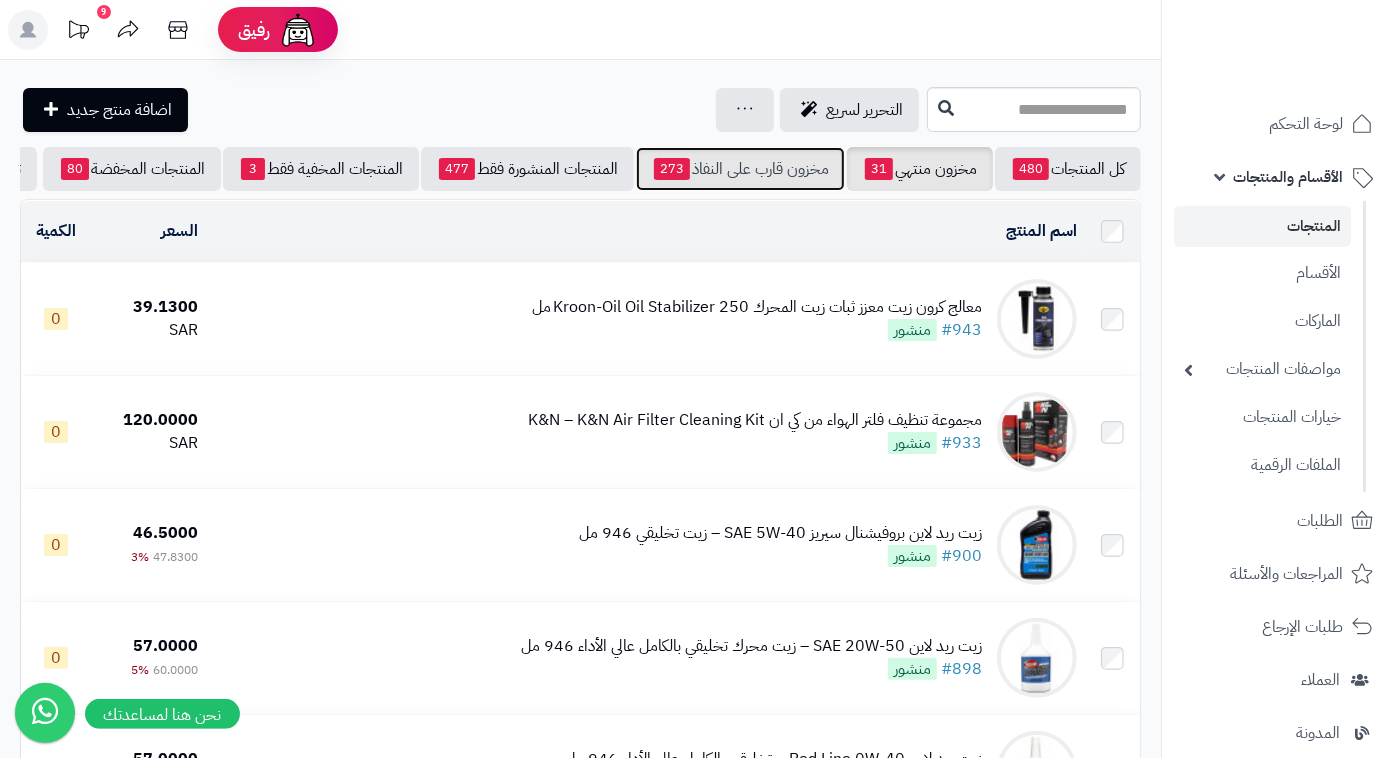 click on "مخزون قارب على النفاذ
273" at bounding box center [740, 169] 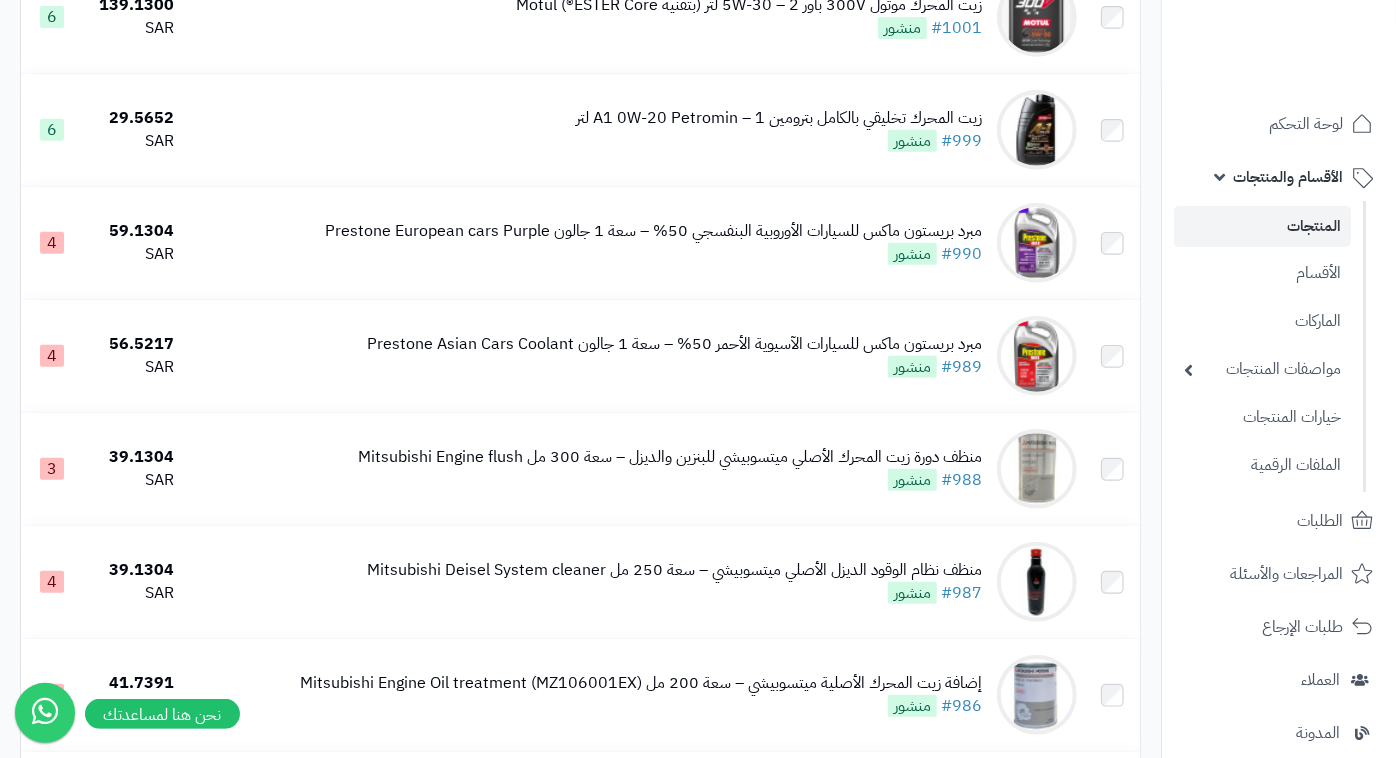 scroll, scrollTop: 0, scrollLeft: 0, axis: both 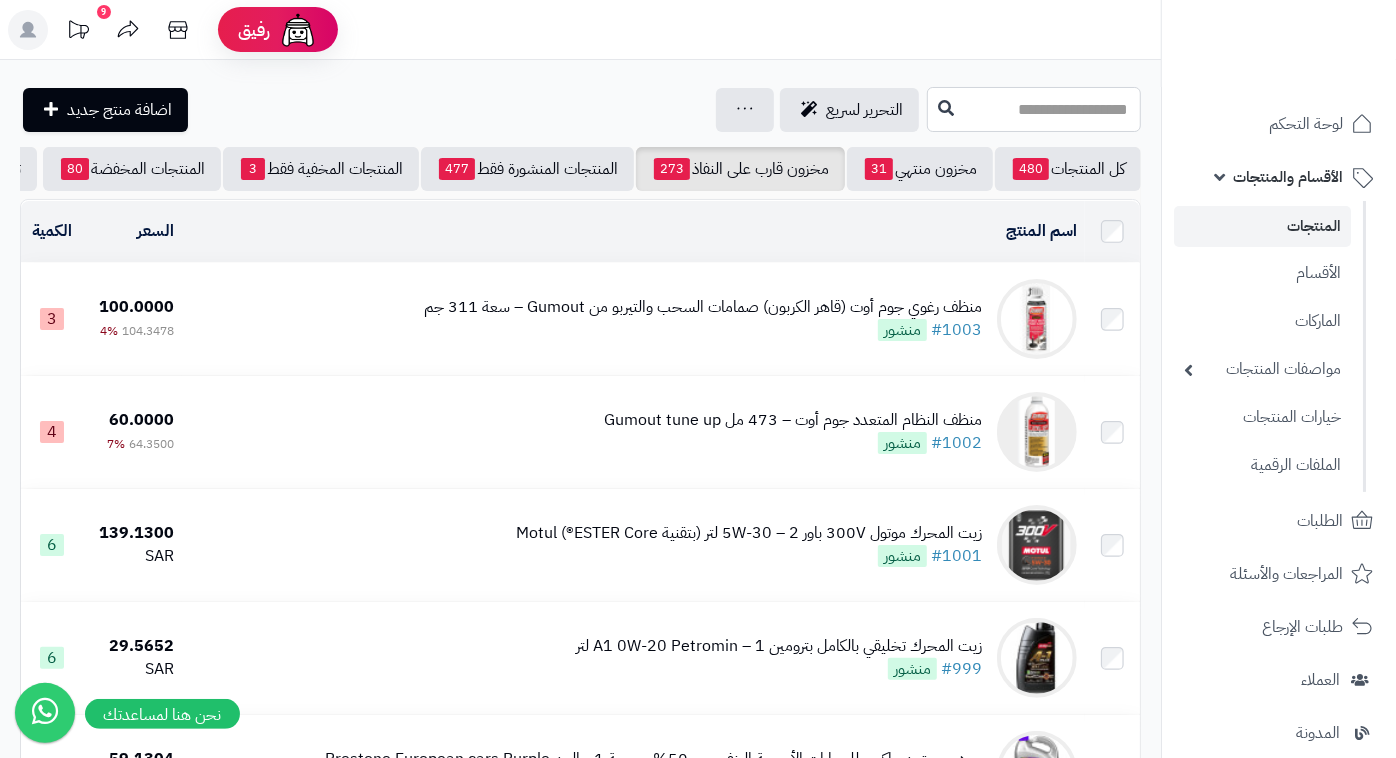 click at bounding box center (1034, 109) 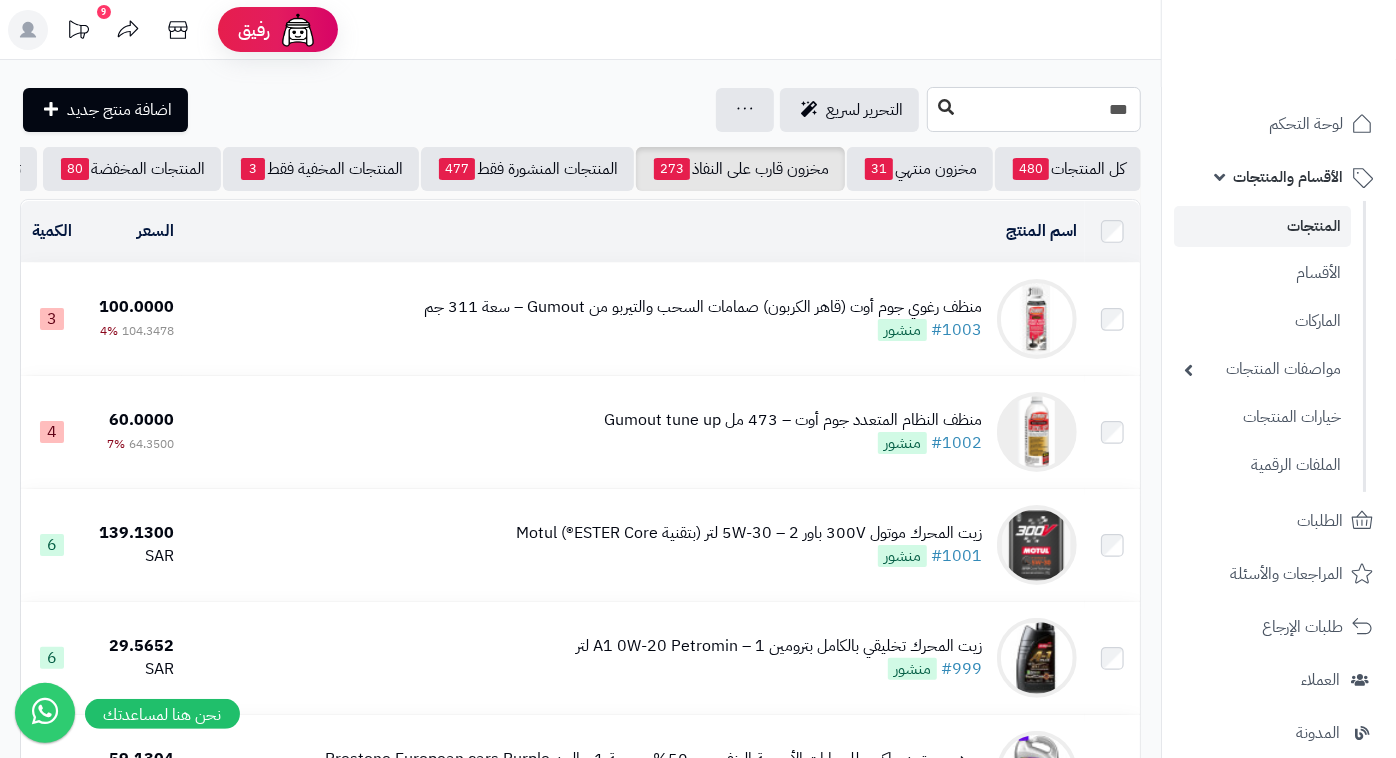 type on "***" 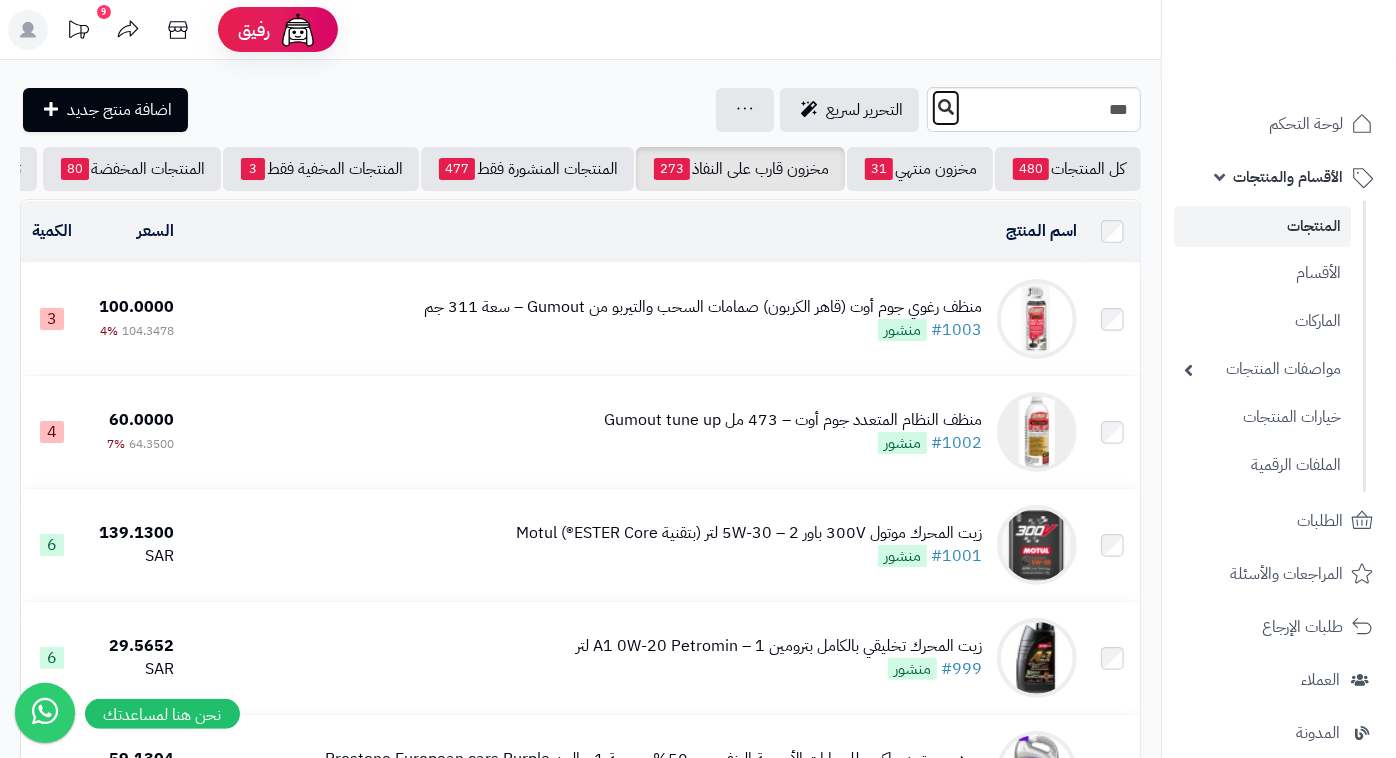 click at bounding box center [946, 108] 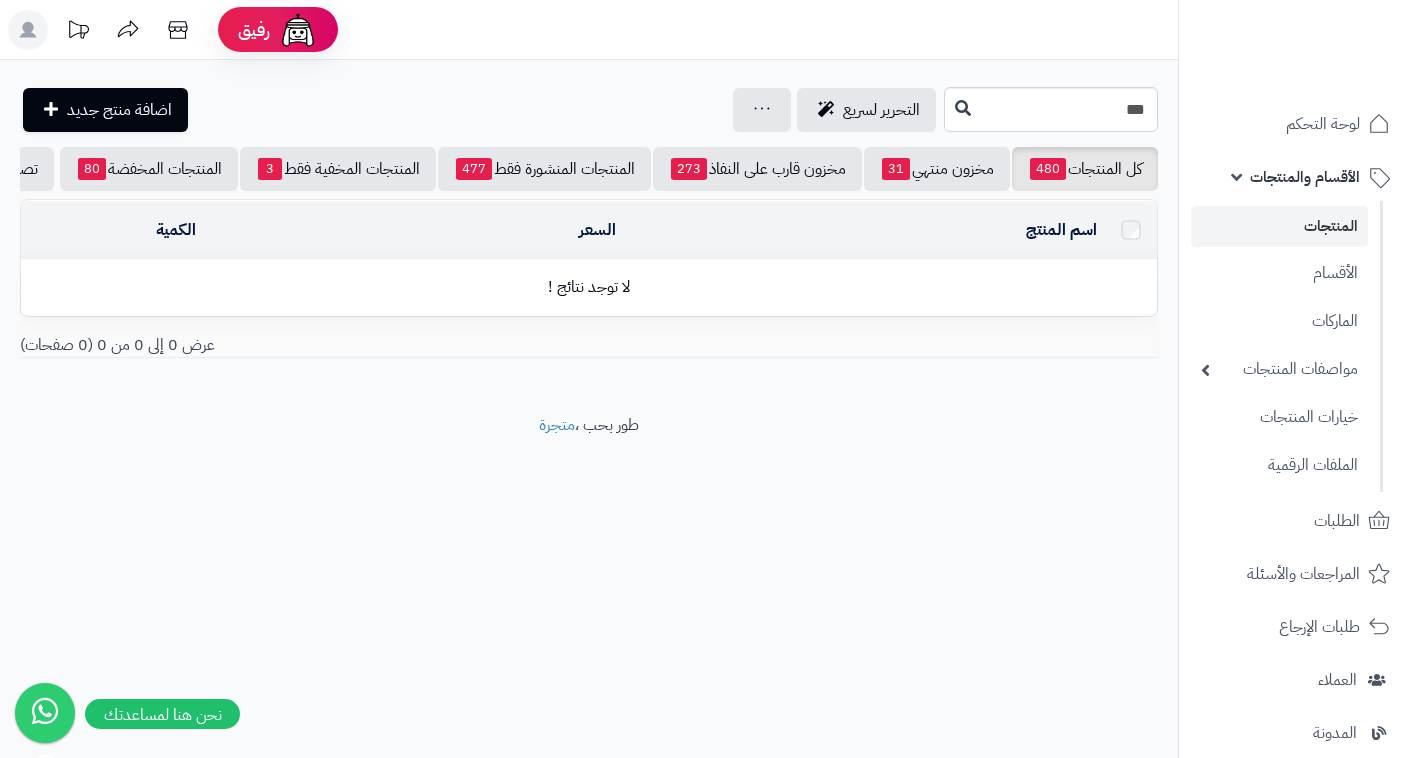scroll, scrollTop: 0, scrollLeft: 0, axis: both 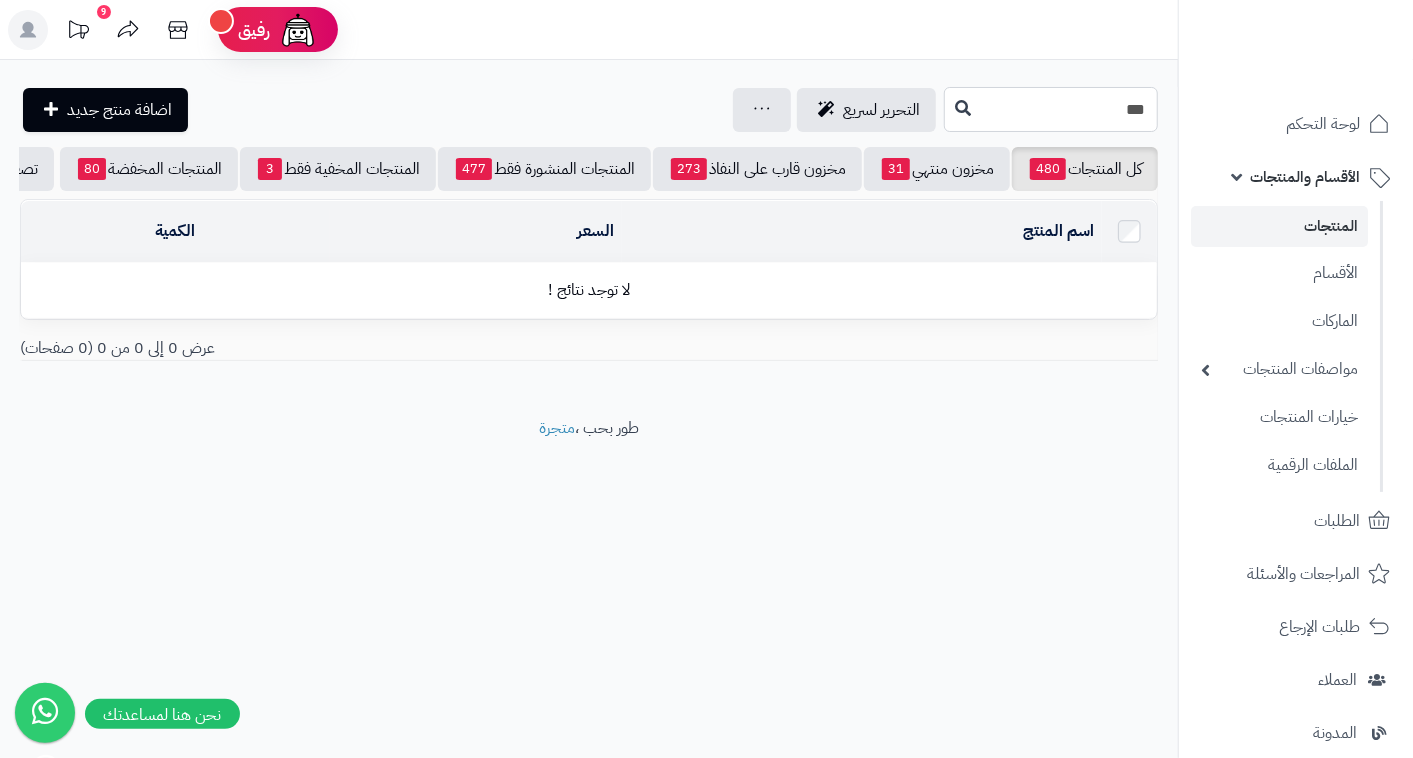 drag, startPoint x: 1020, startPoint y: 112, endPoint x: 1174, endPoint y: 102, distance: 154.32434 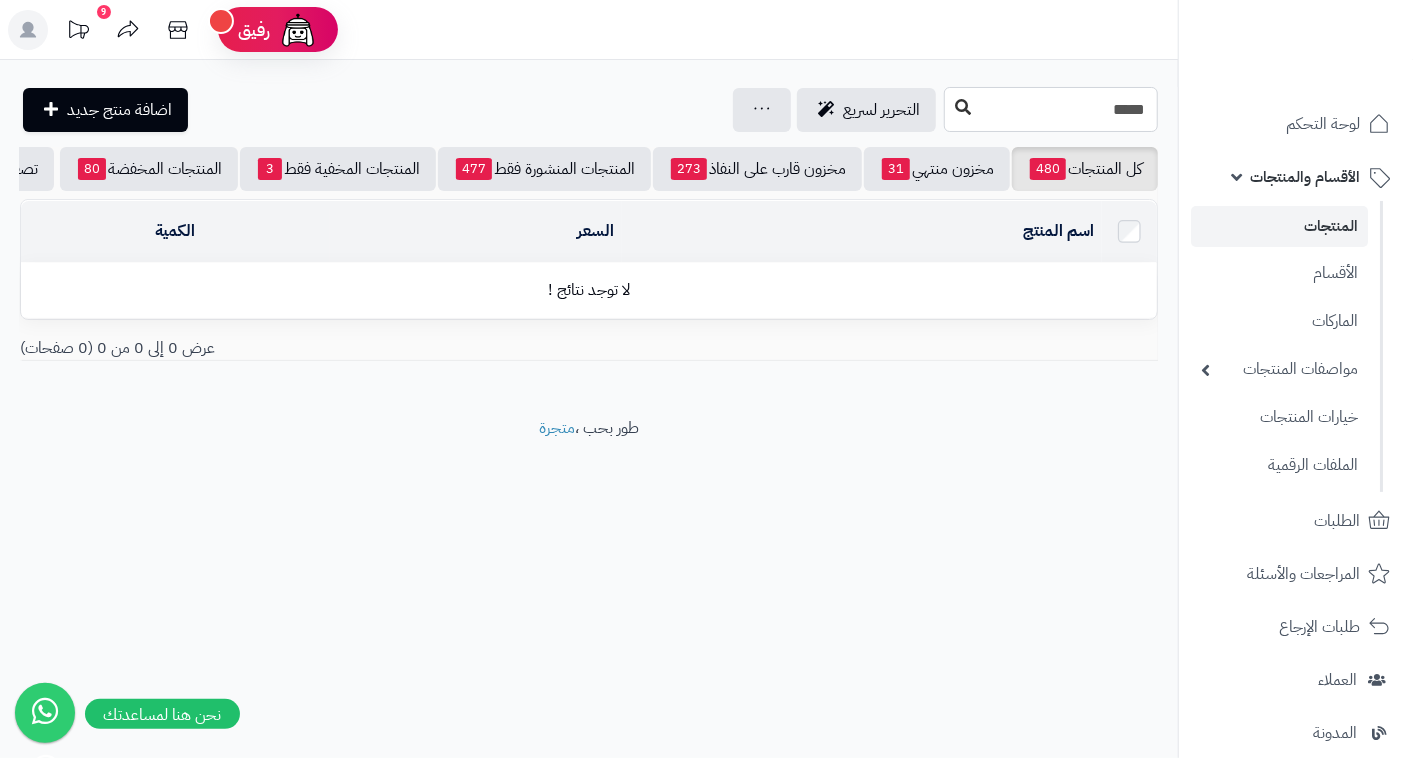 type on "*****" 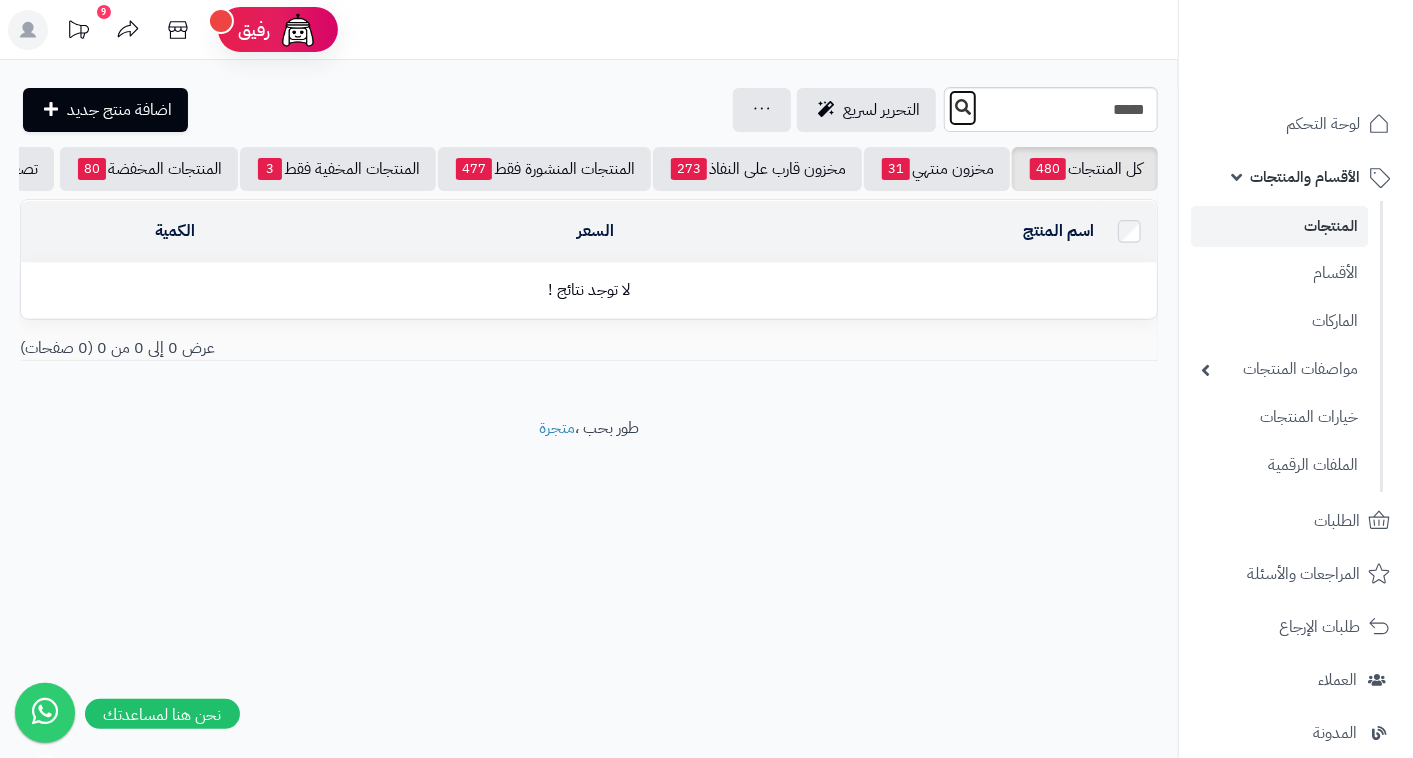 click at bounding box center [963, 107] 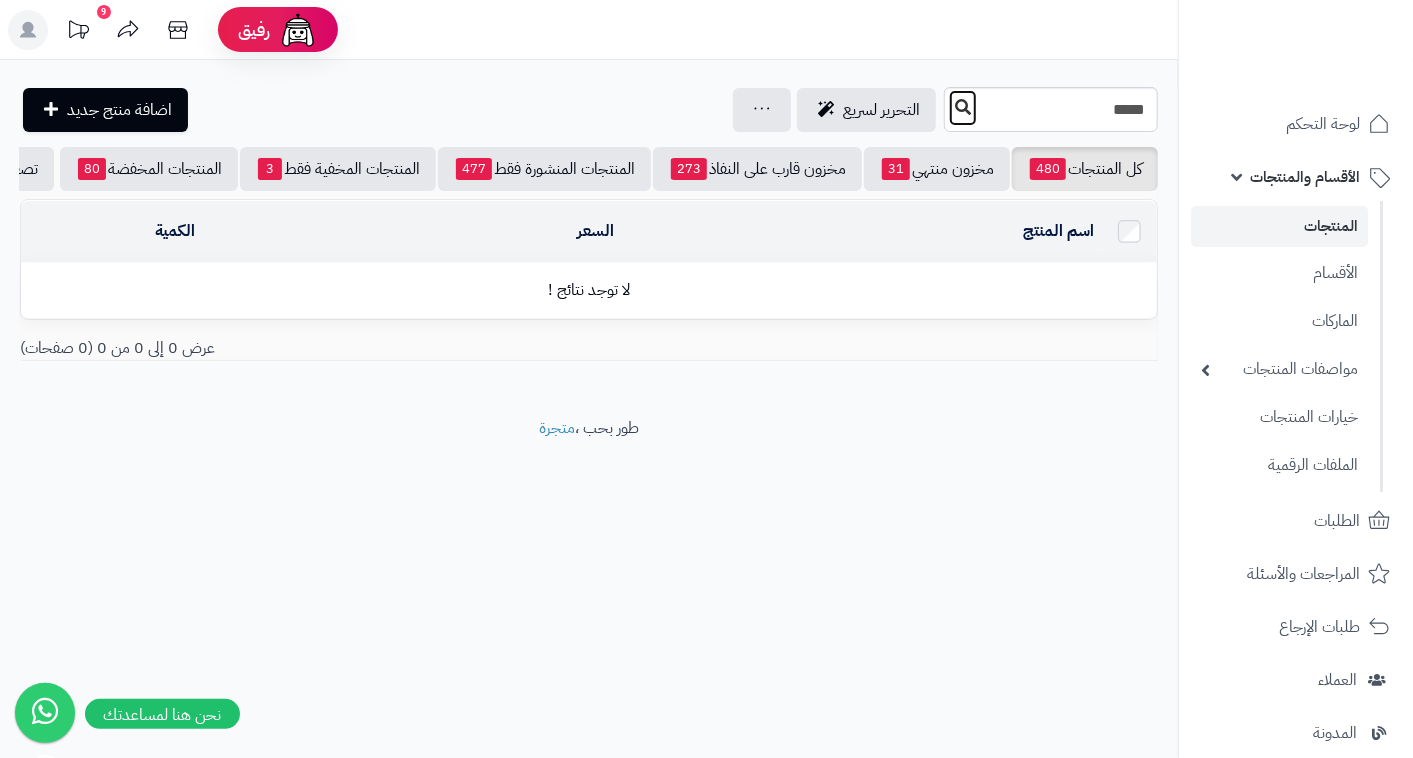 type 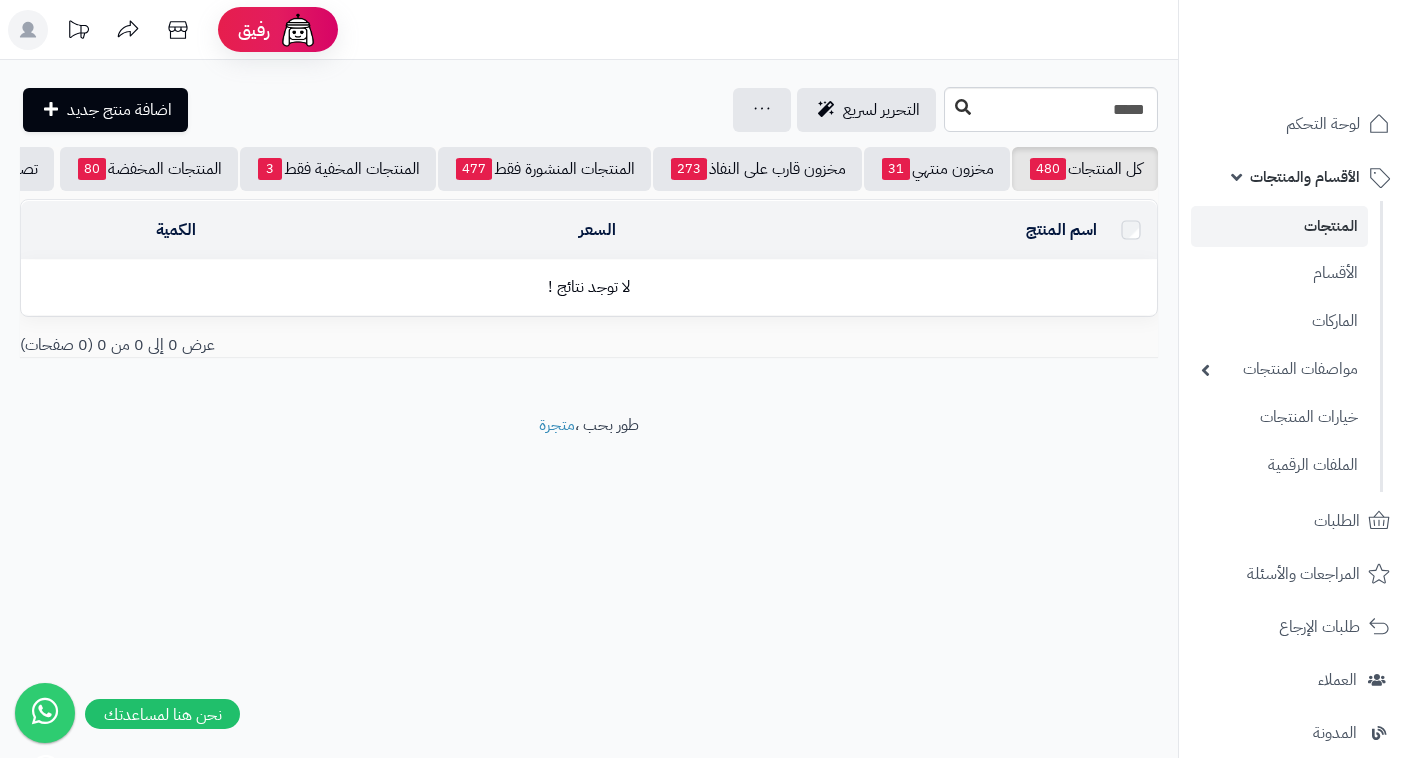 scroll, scrollTop: 0, scrollLeft: 0, axis: both 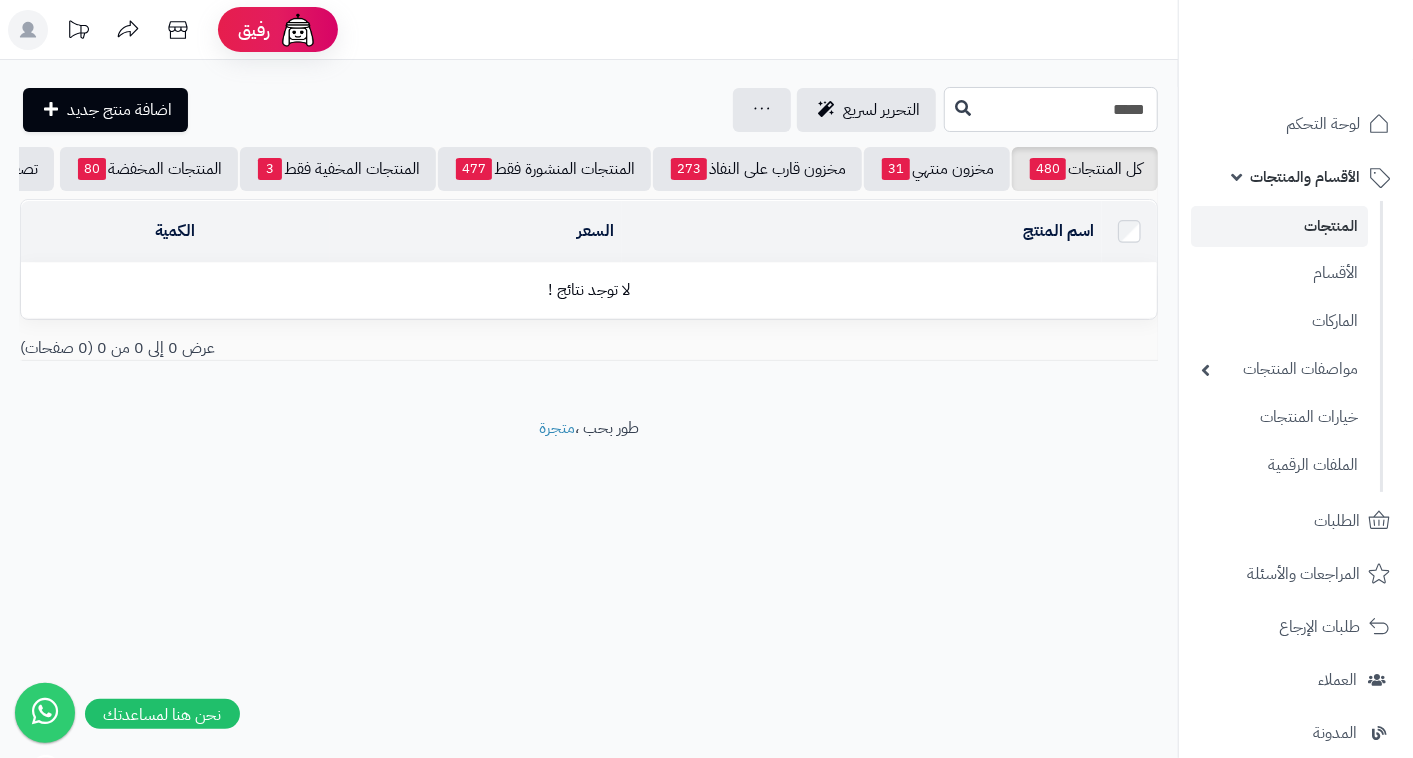 drag, startPoint x: 1010, startPoint y: 114, endPoint x: 1177, endPoint y: 101, distance: 167.50522 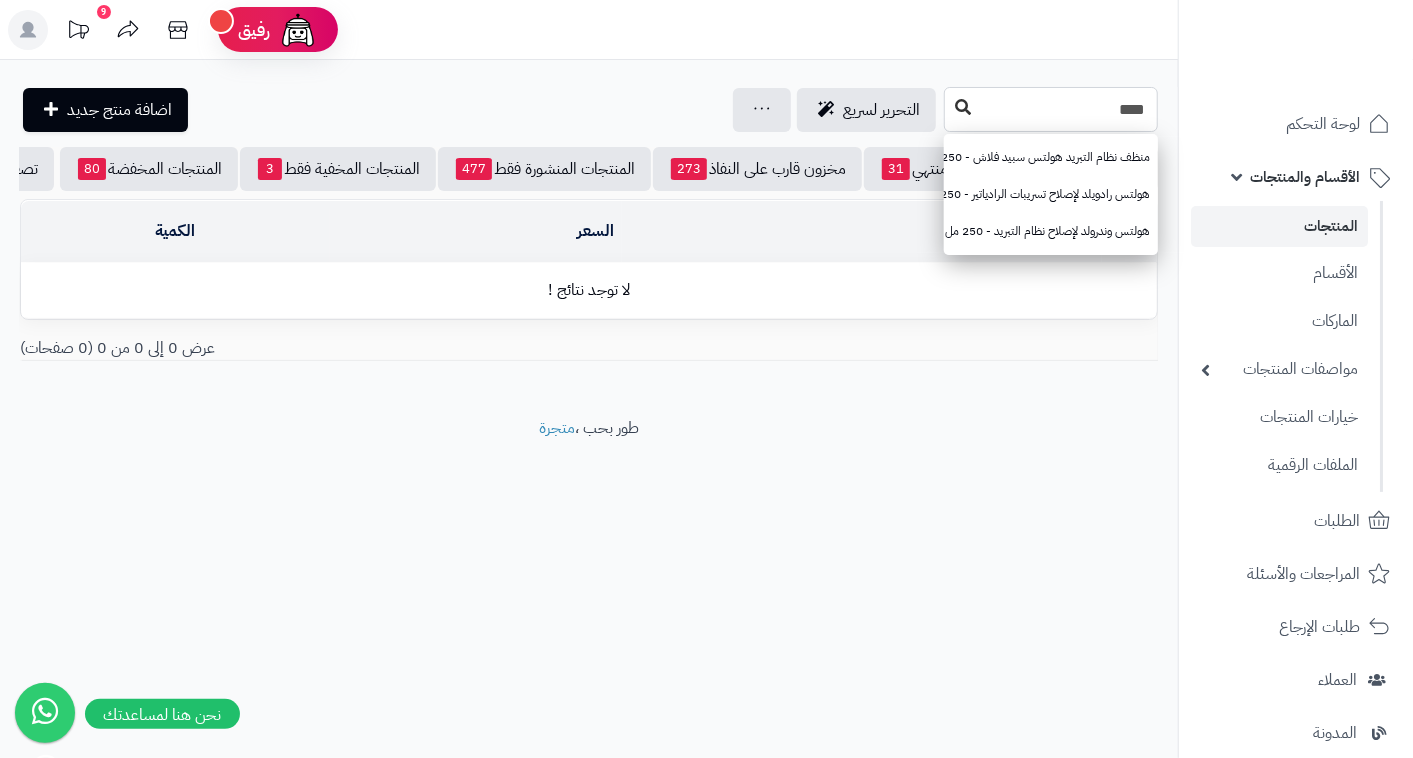 type on "****" 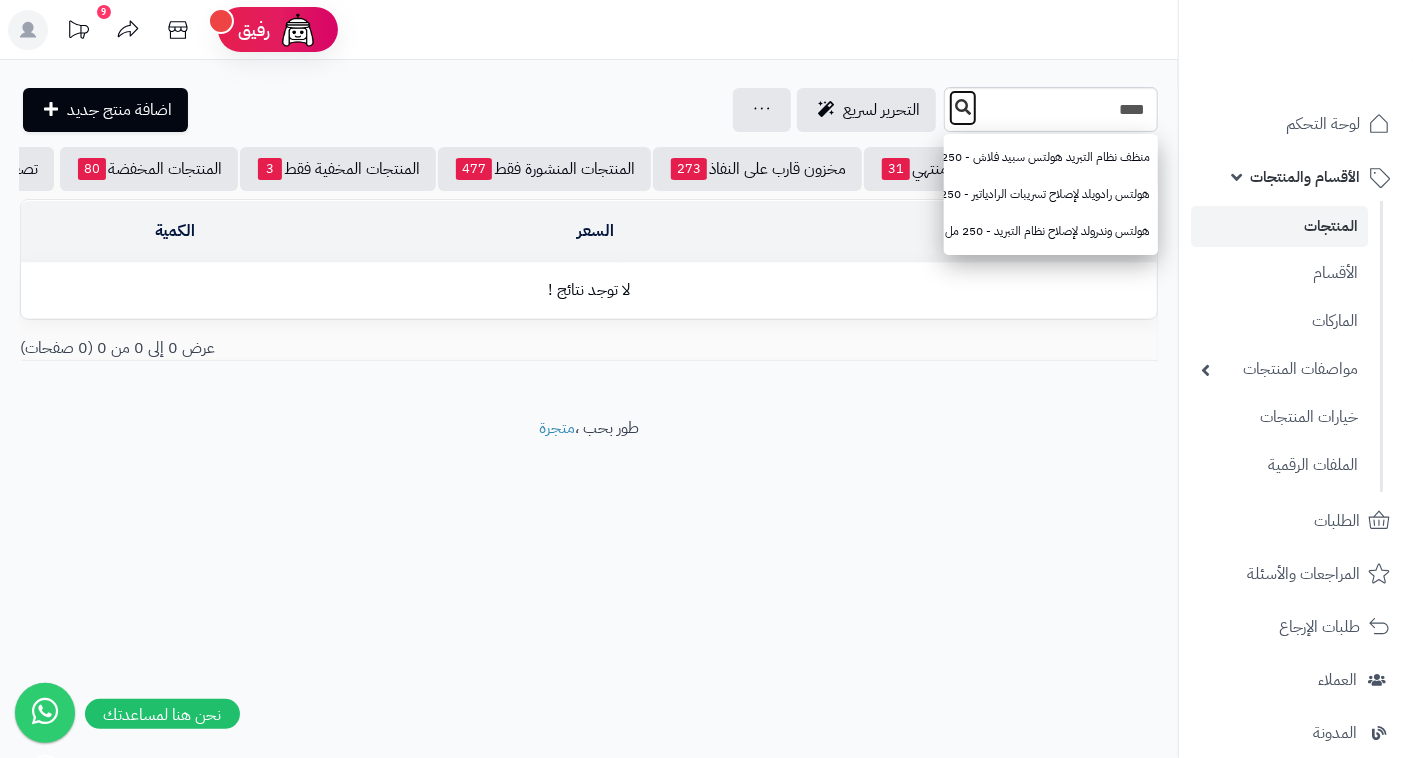 click at bounding box center [963, 107] 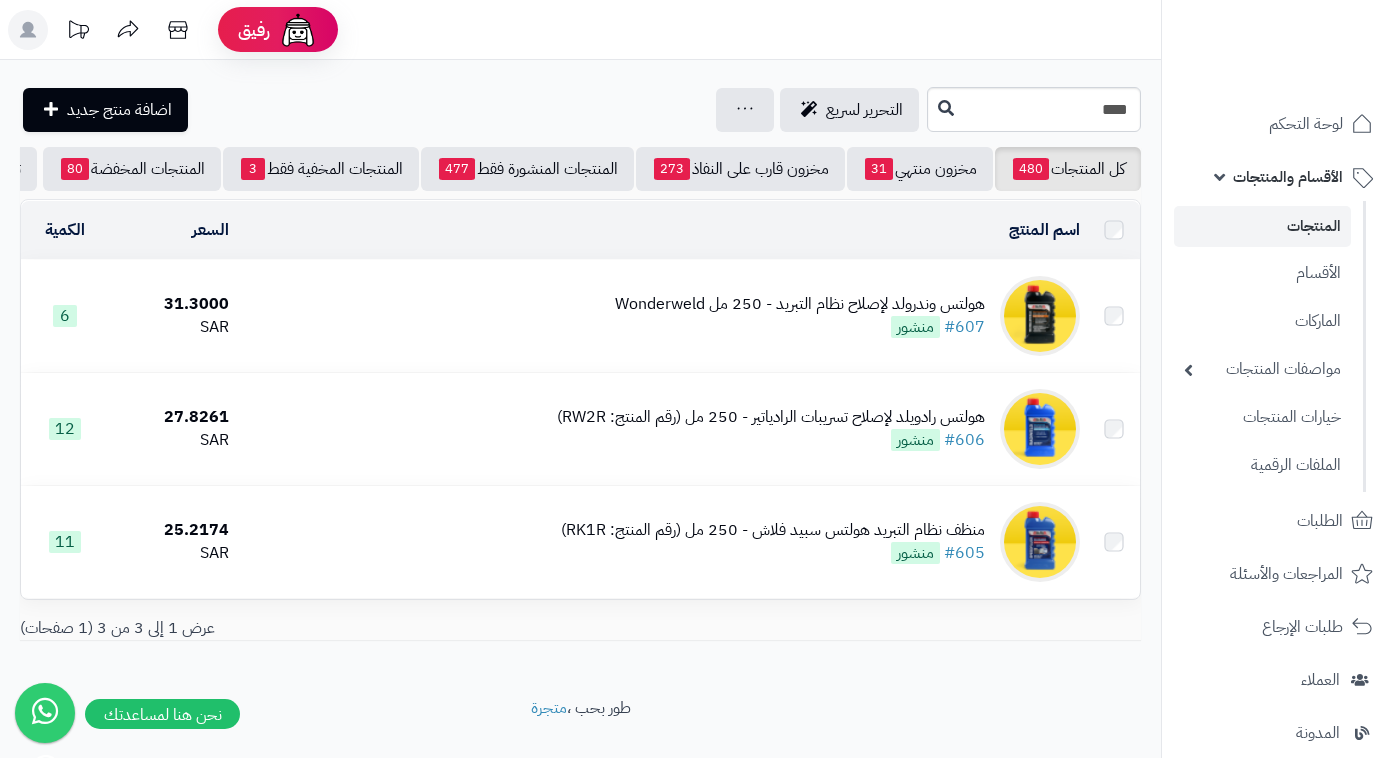 scroll, scrollTop: 0, scrollLeft: 0, axis: both 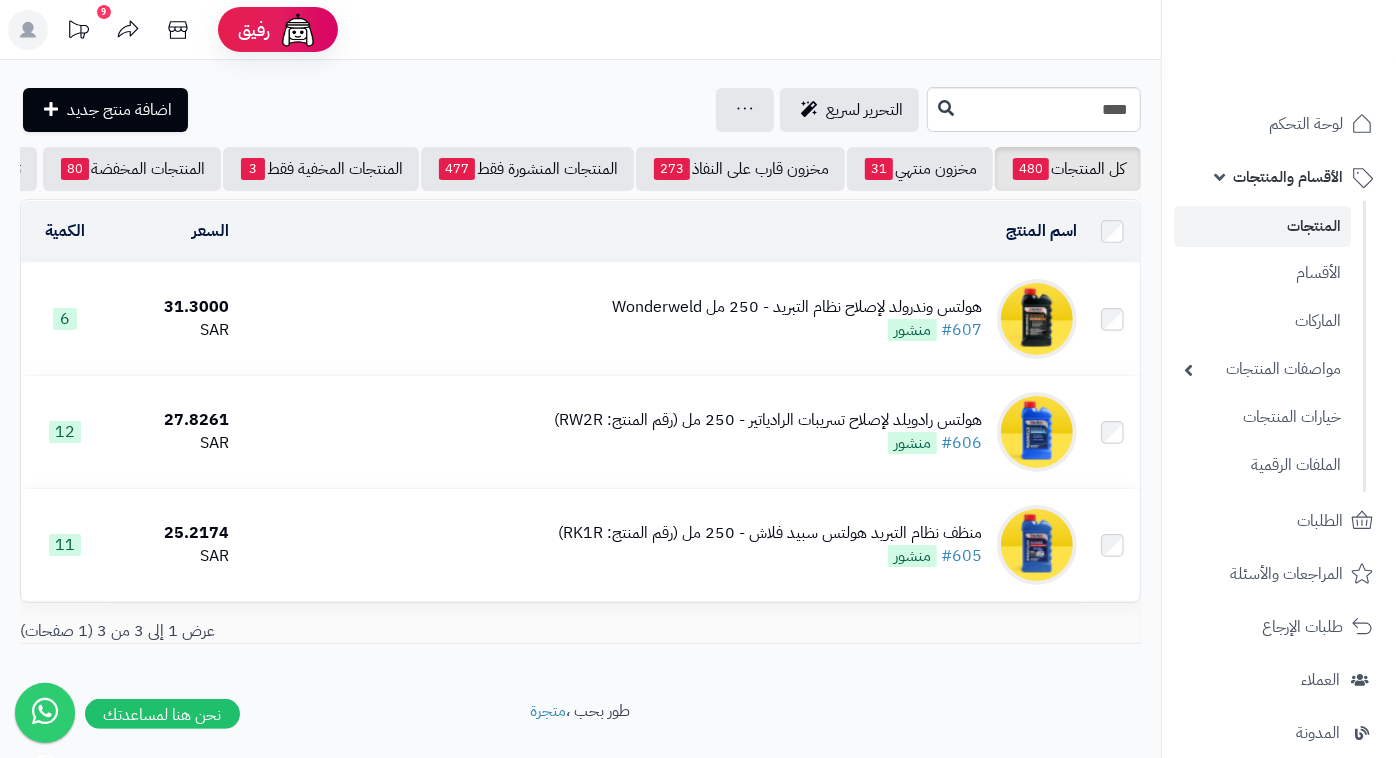 click on "التحرير لسريع
جرد مخزون المنتجات    جرد مخزون الخيارات فقط   تعديل أسعار المنتجات   الملصقات   تصدير المنتجات   استيراد/تحديث المنتجات   اكسل تحديث الكميات   سجل المخزون
المنتجات المحذوفة
اضافة منتج جديد" at bounding box center [471, 110] 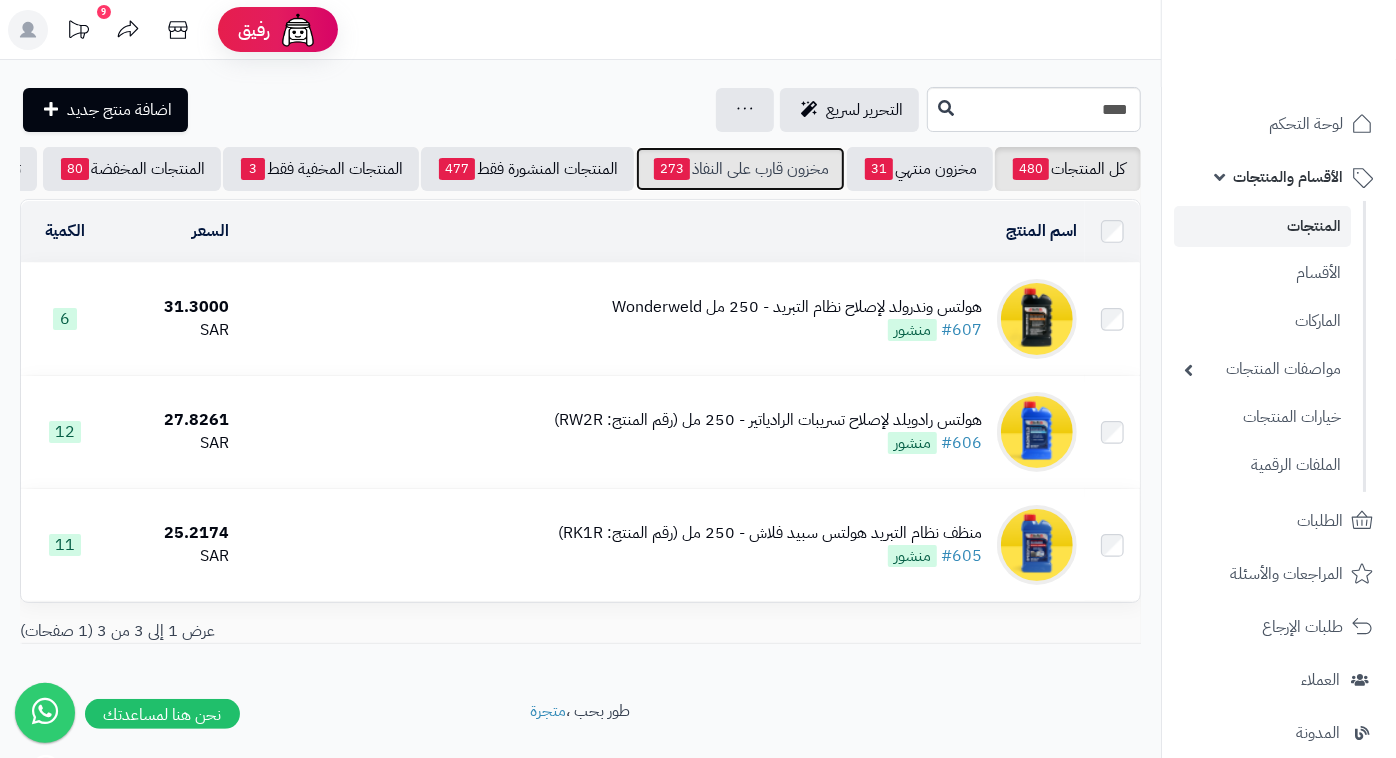 click on "مخزون قارب على النفاذ
273" at bounding box center [740, 169] 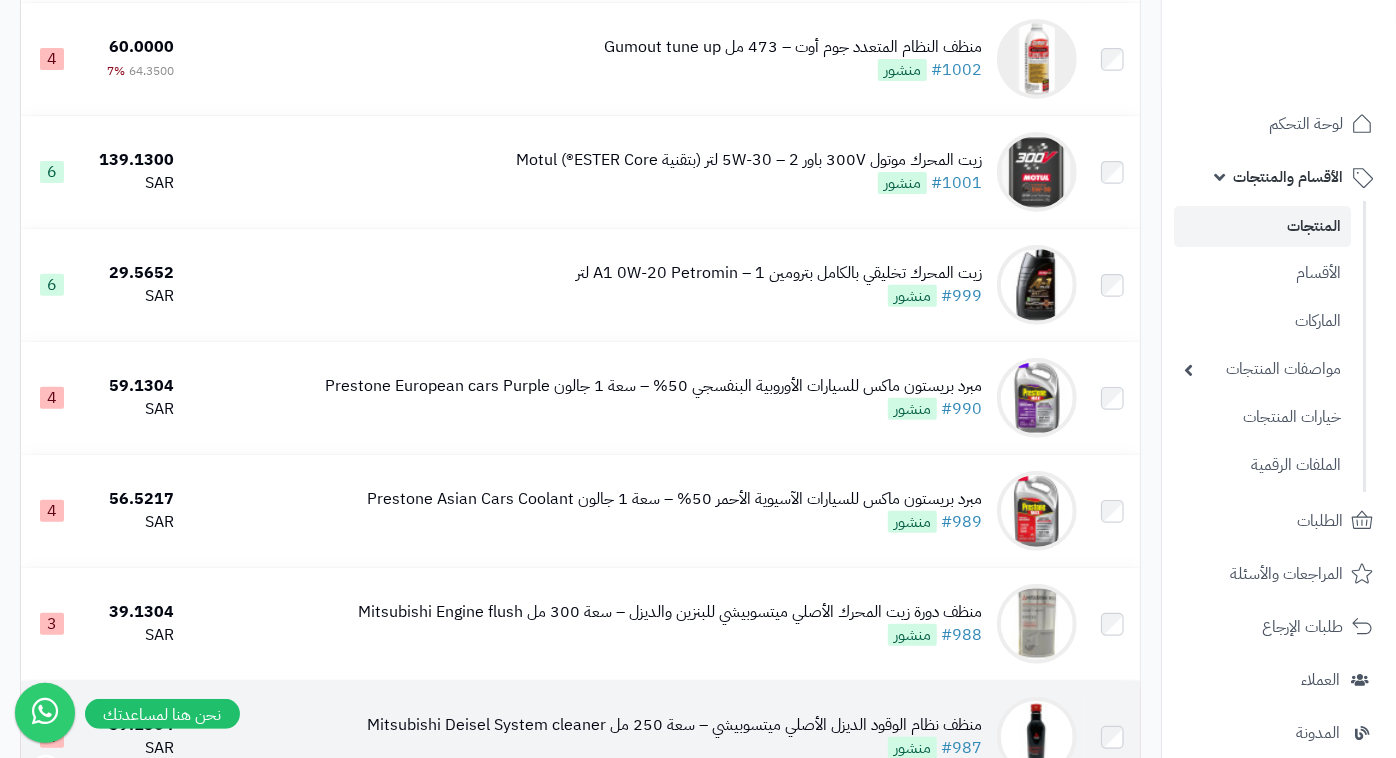 scroll, scrollTop: 0, scrollLeft: 0, axis: both 